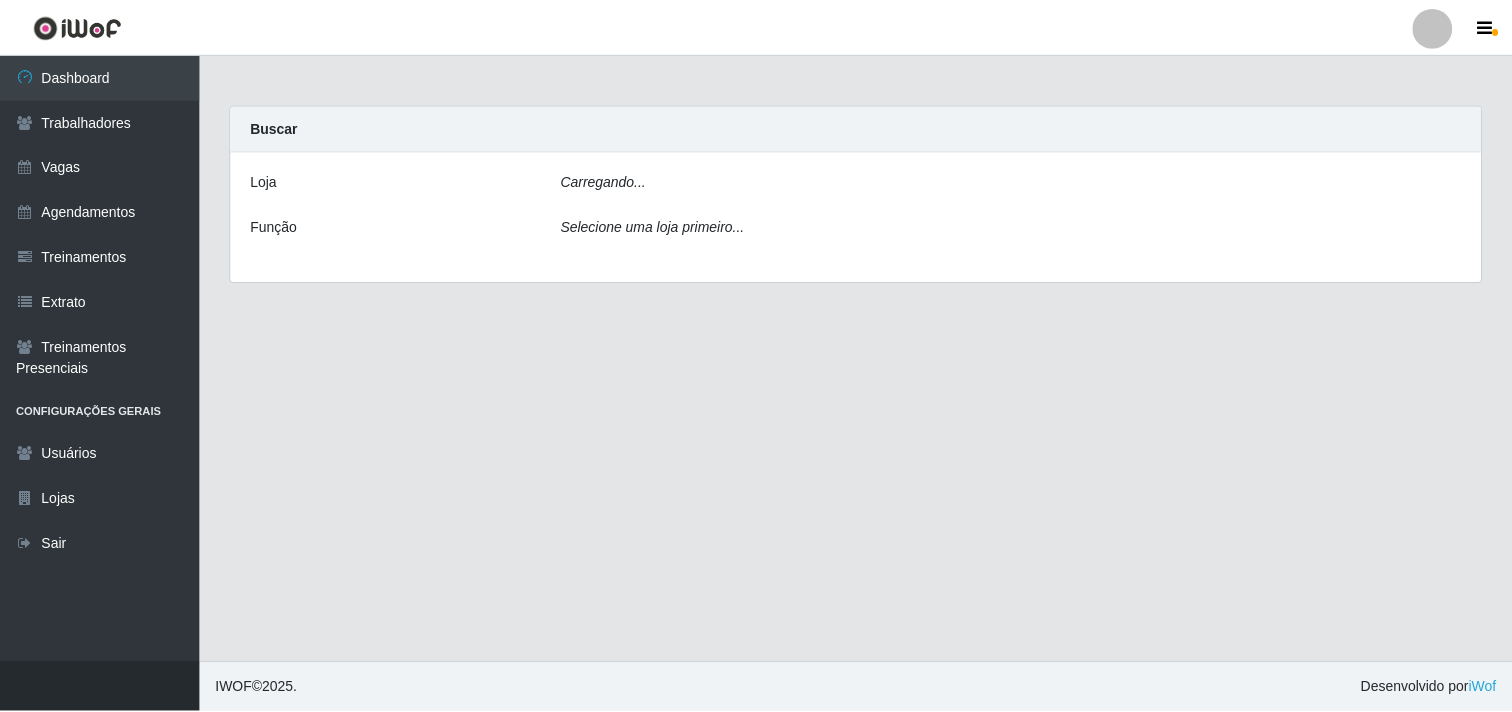 scroll, scrollTop: 0, scrollLeft: 0, axis: both 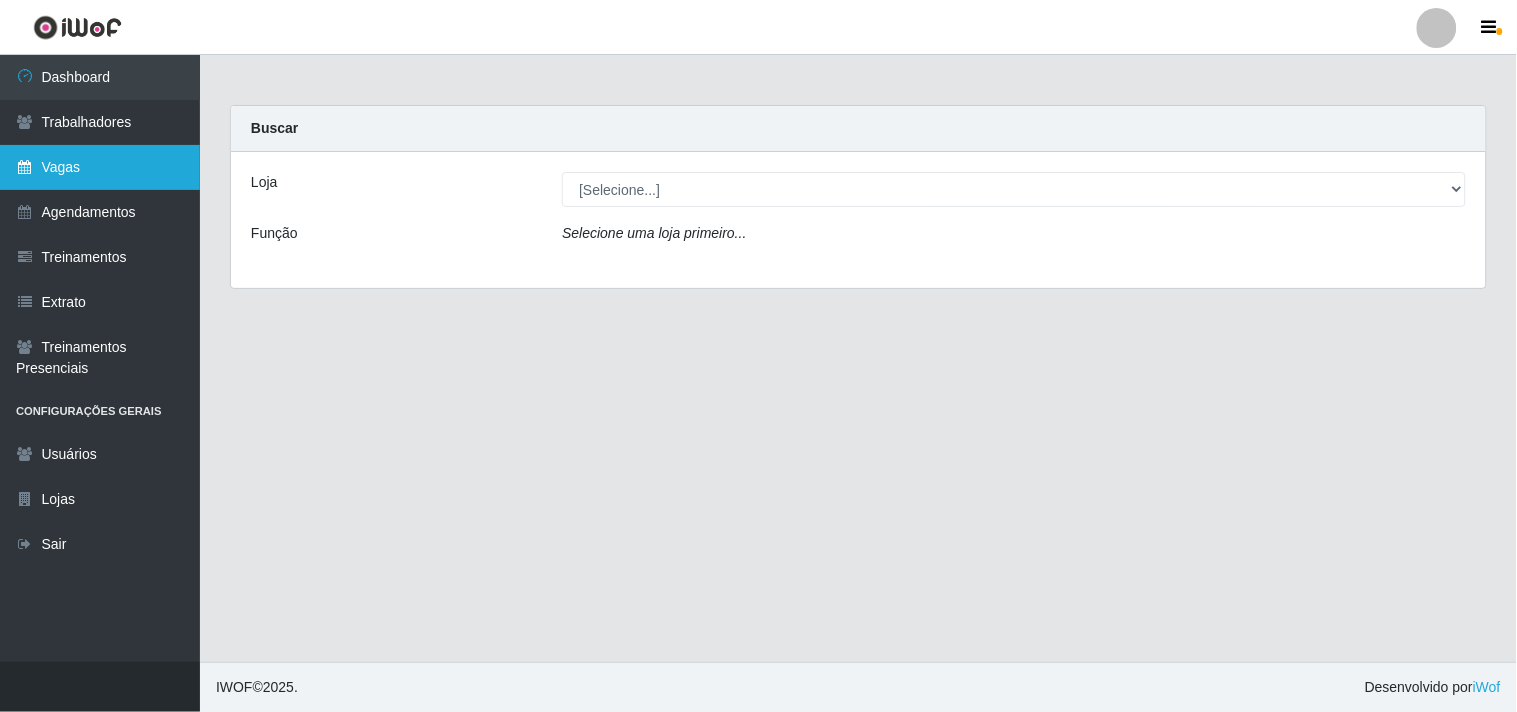 click on "Vagas" at bounding box center [100, 167] 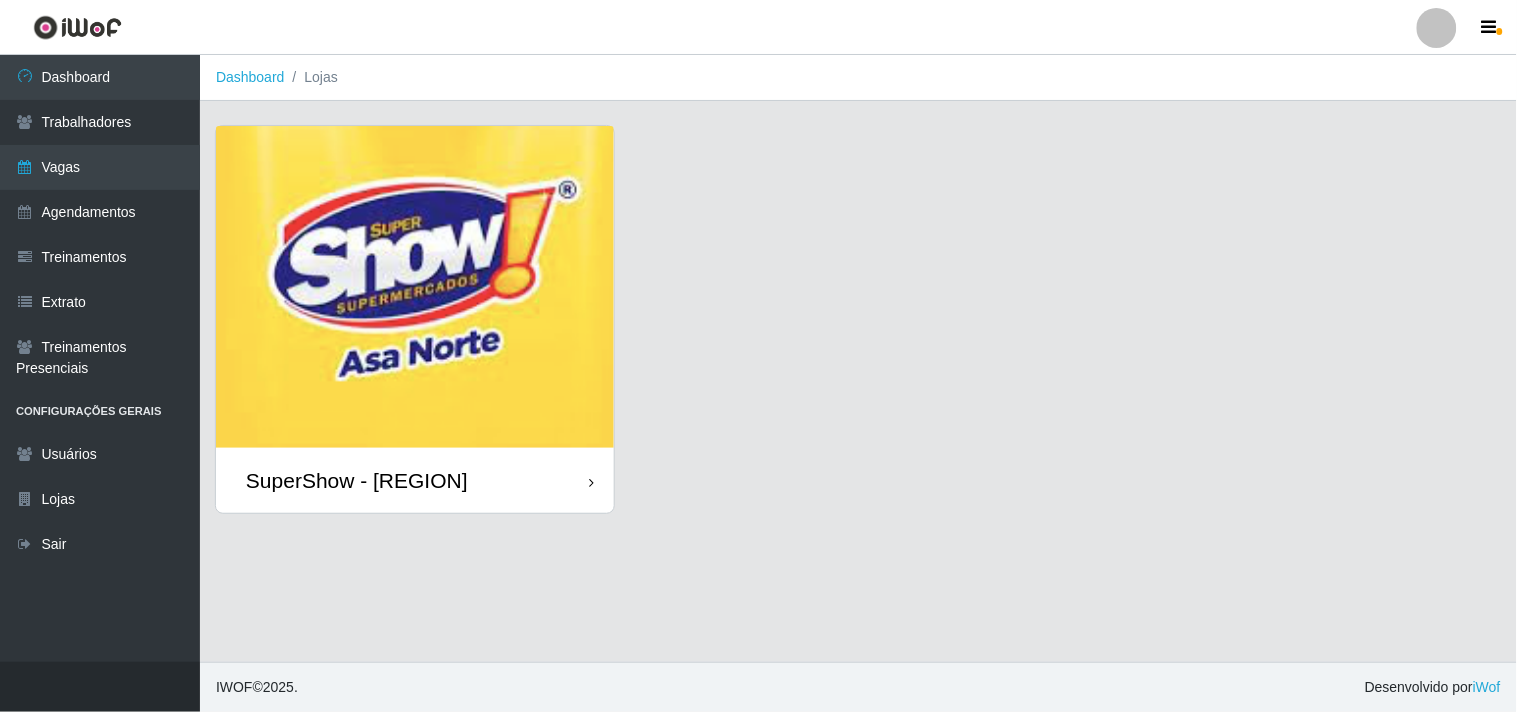 click at bounding box center [415, 287] 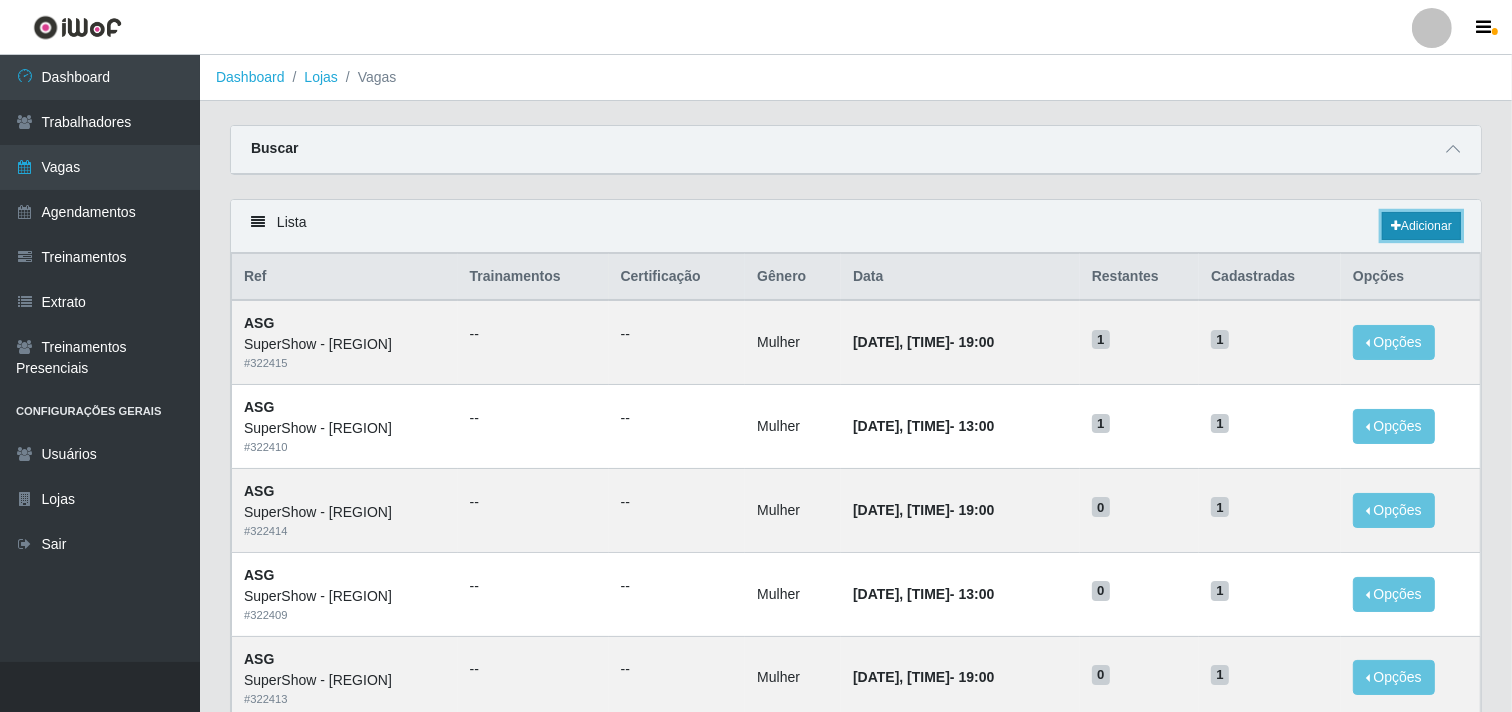 click on "Adicionar" at bounding box center (1421, 226) 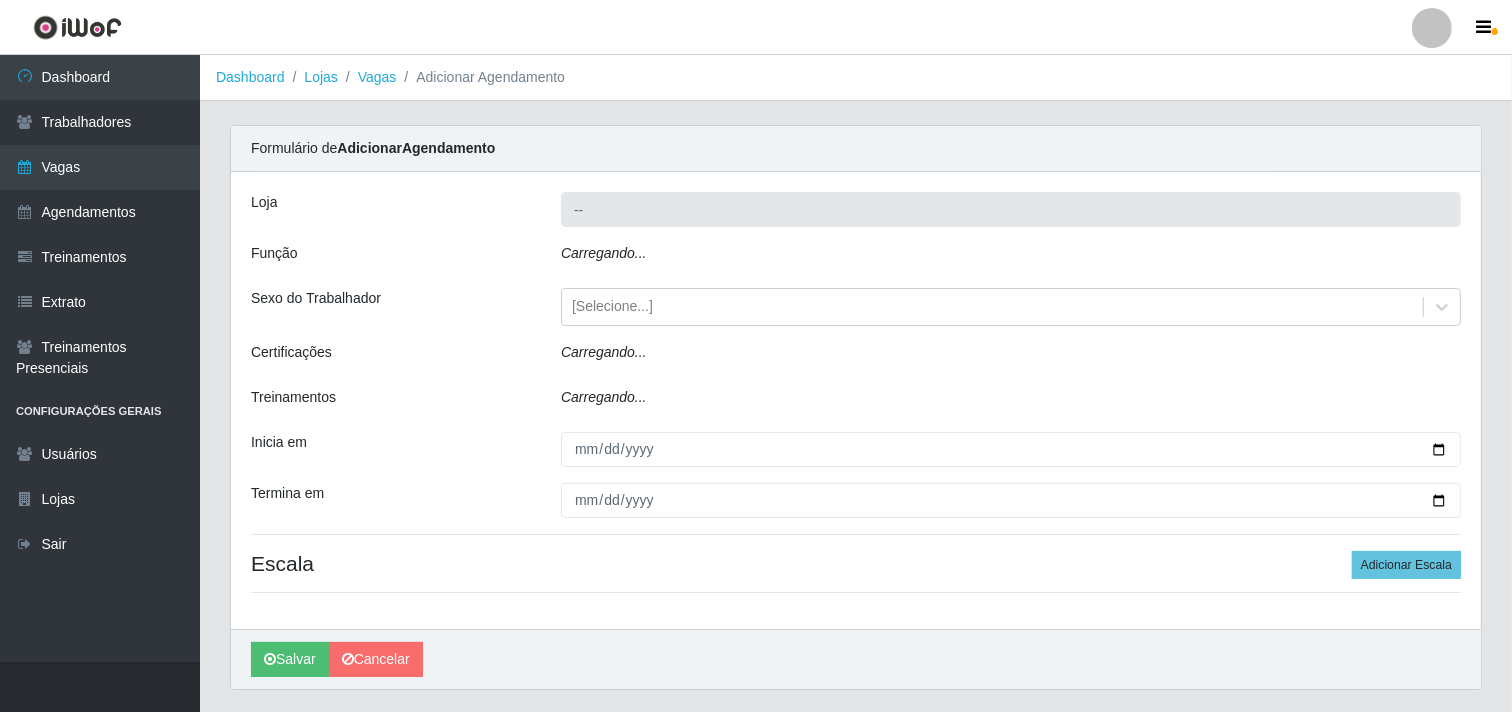 type on "SuperShow - [REGION]" 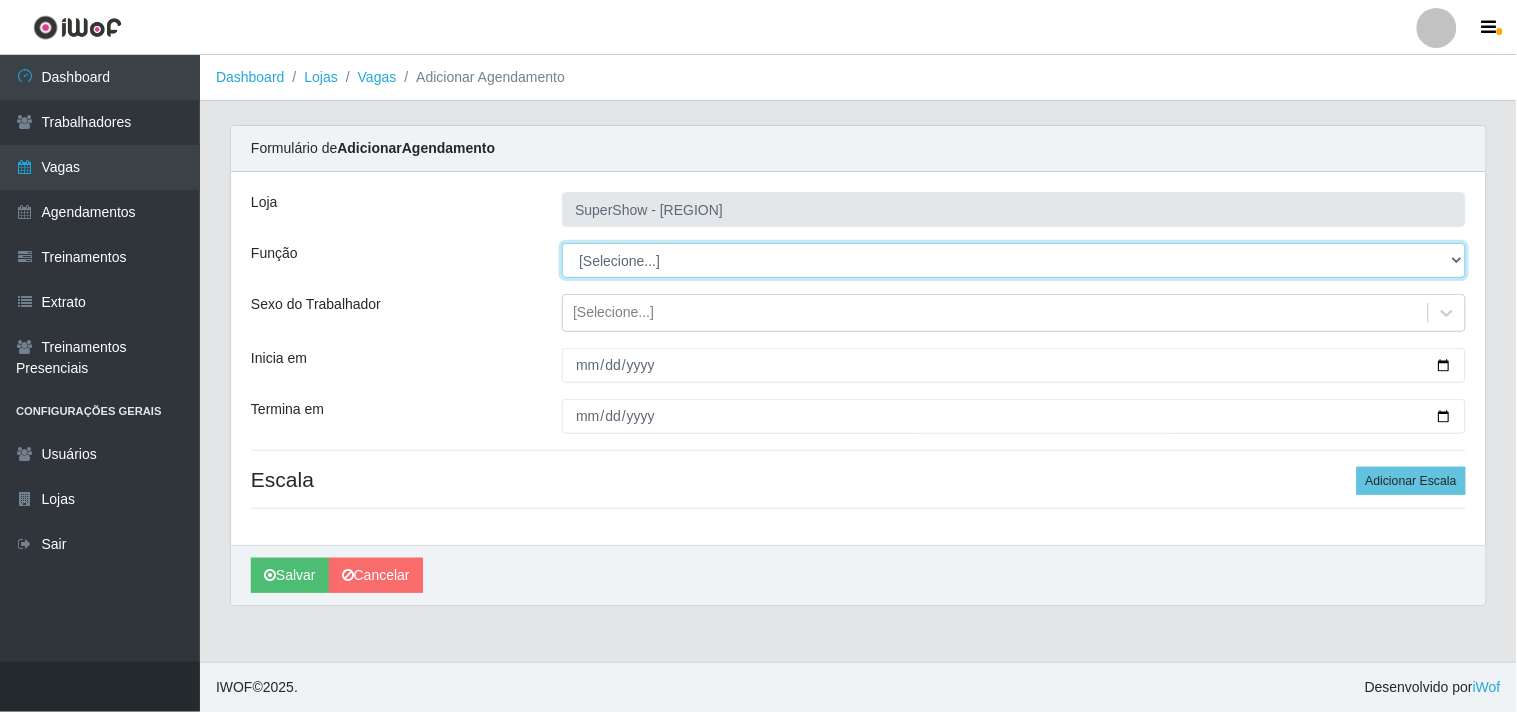 click on "[Selecione...] ASG ASG + ASG ++ Auxiliar de Depósito Auxiliar de Depósito + Auxiliar de Depósito ++ Balconista Embalador Embalador + Embalador ++ Repositor Repositor + Repositor ++ Repositor de Frios Repositor de Frios + Repositor de Frios ++ Repositor de Hortifruti Repositor de Hortifruti + Repositor de Hortifruti ++" at bounding box center [1014, 260] 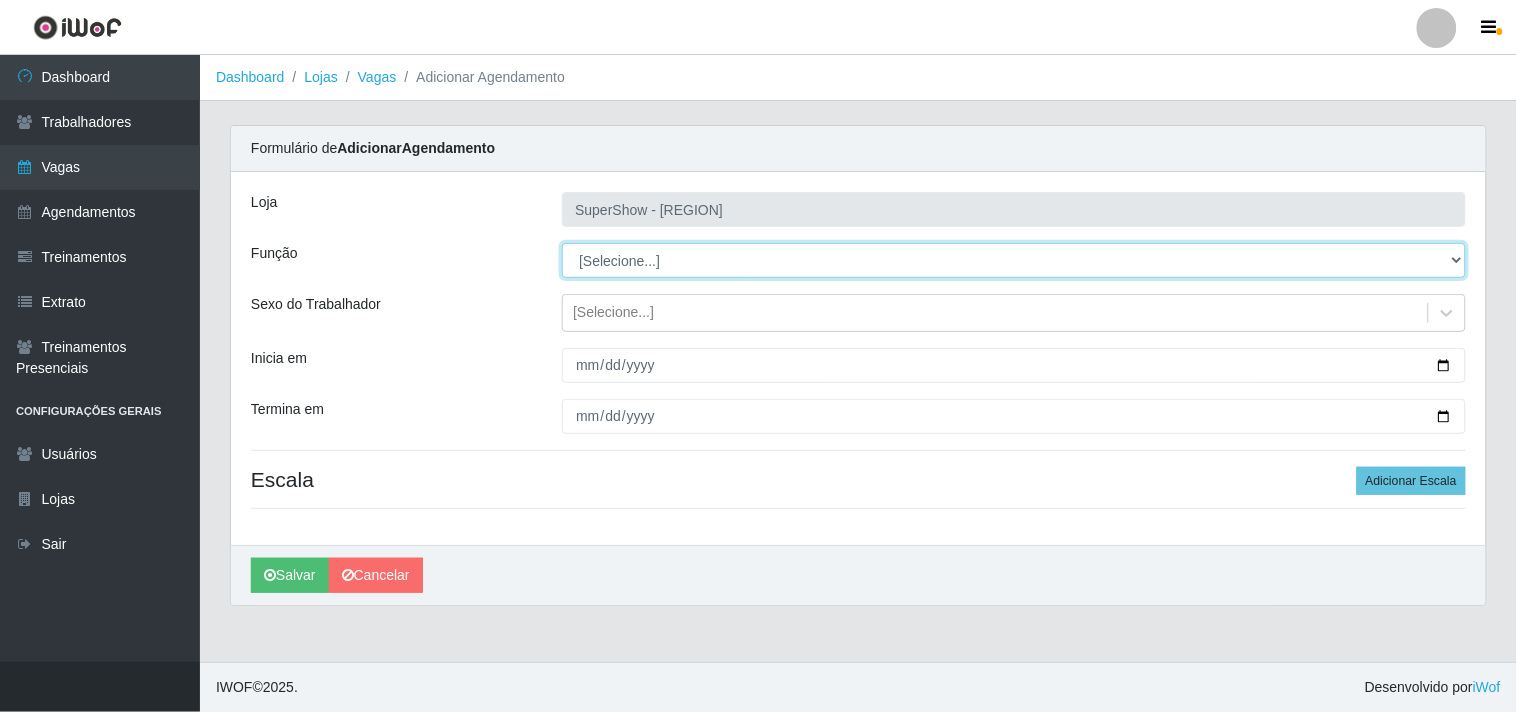 select on "107" 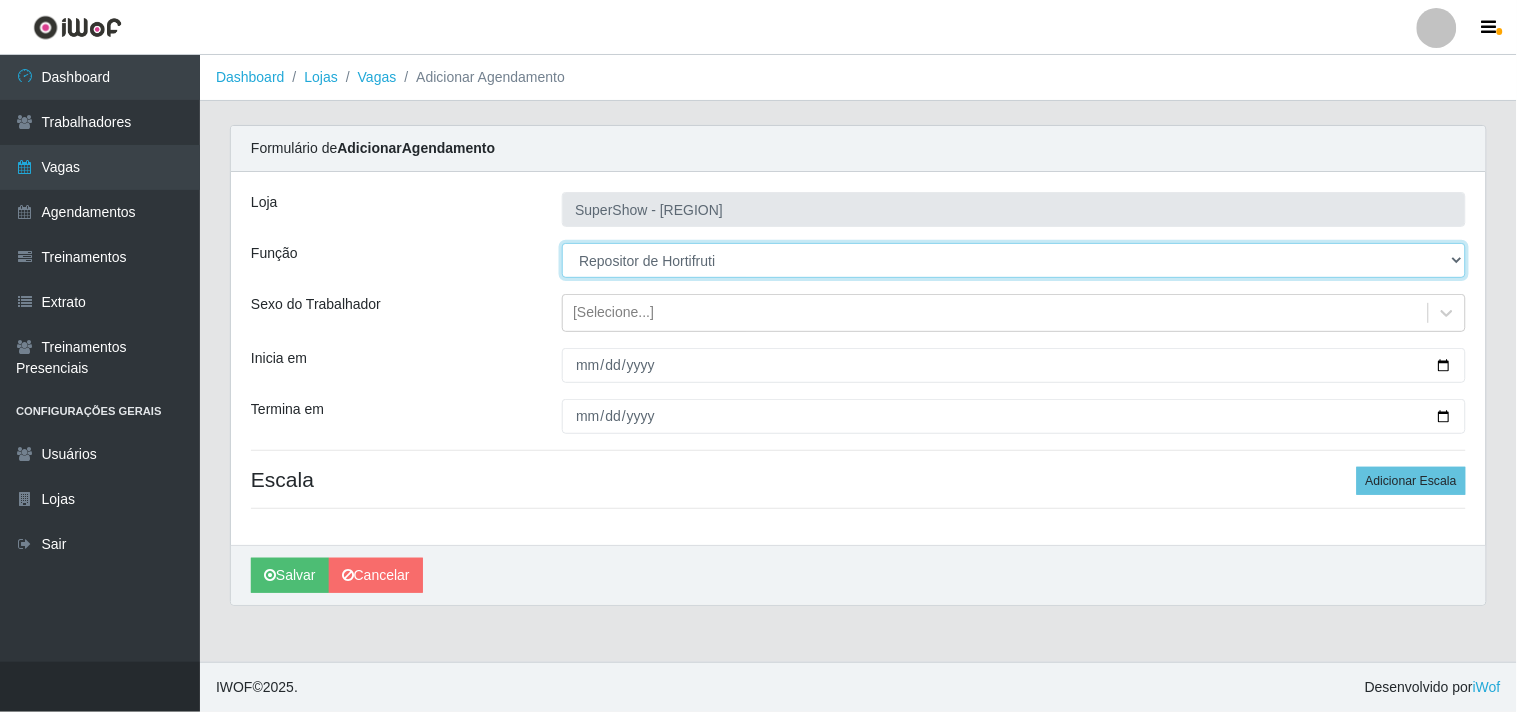 click on "[Selecione...] ASG ASG + ASG ++ Auxiliar de Depósito Auxiliar de Depósito + Auxiliar de Depósito ++ Balconista Embalador Embalador + Embalador ++ Repositor Repositor + Repositor ++ Repositor de Frios Repositor de Frios + Repositor de Frios ++ Repositor de Hortifruti Repositor de Hortifruti + Repositor de Hortifruti ++" at bounding box center (1014, 260) 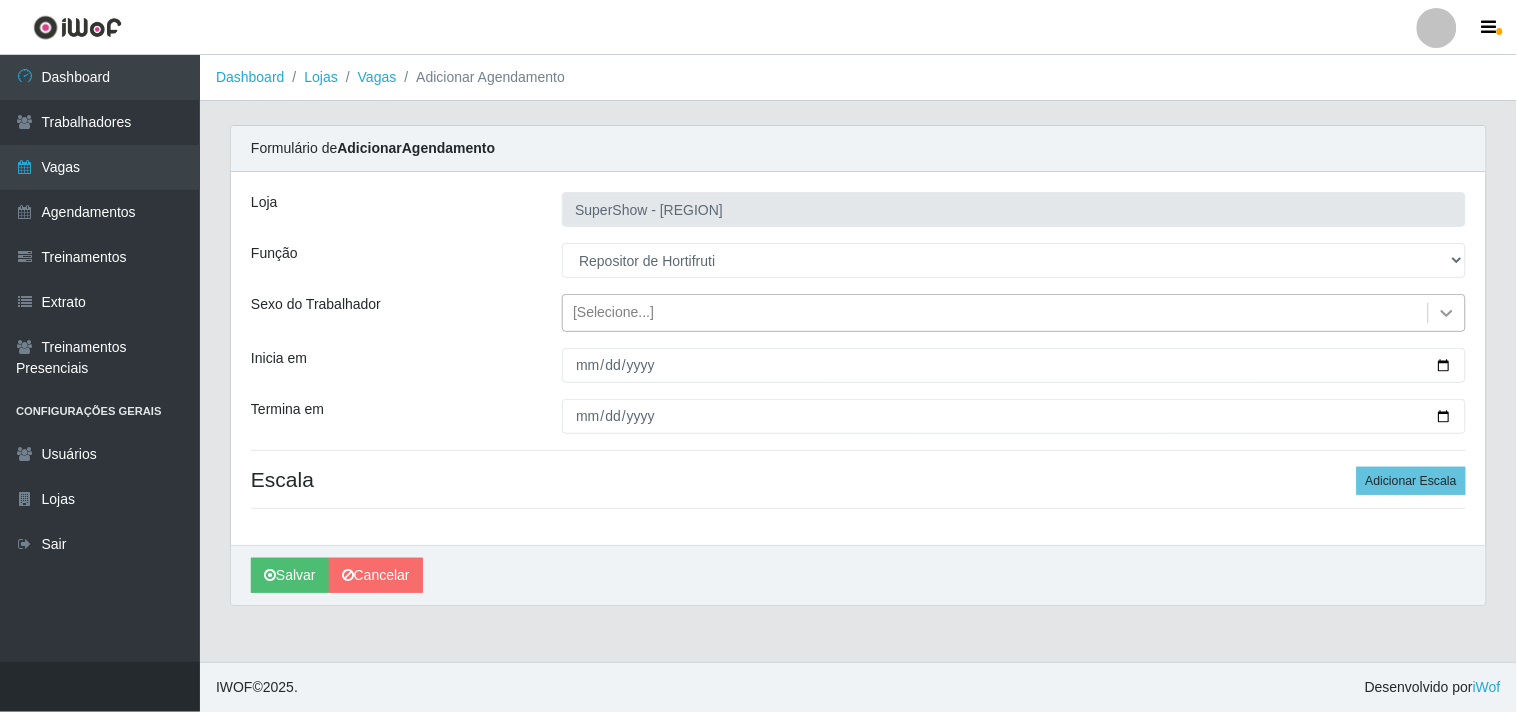 click 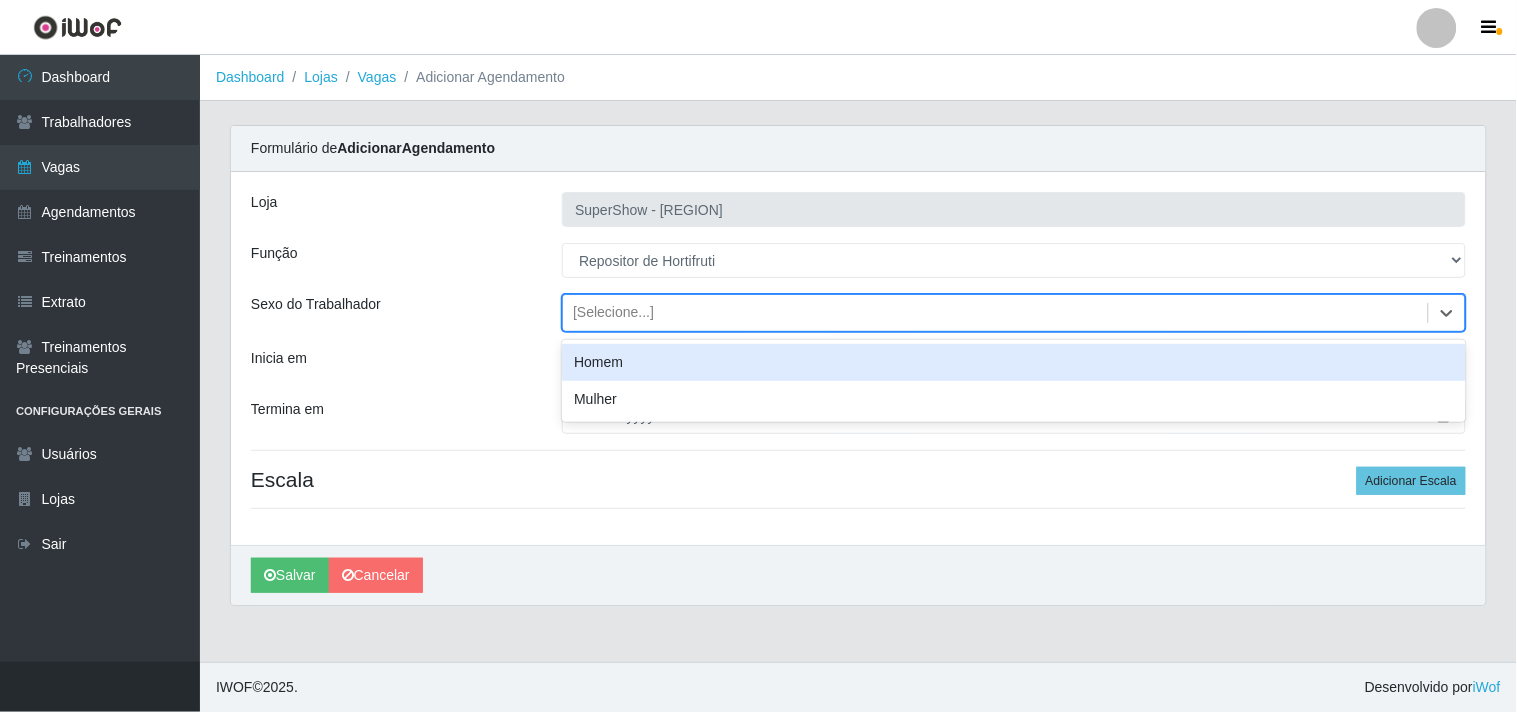 click on "Homem" at bounding box center [1014, 362] 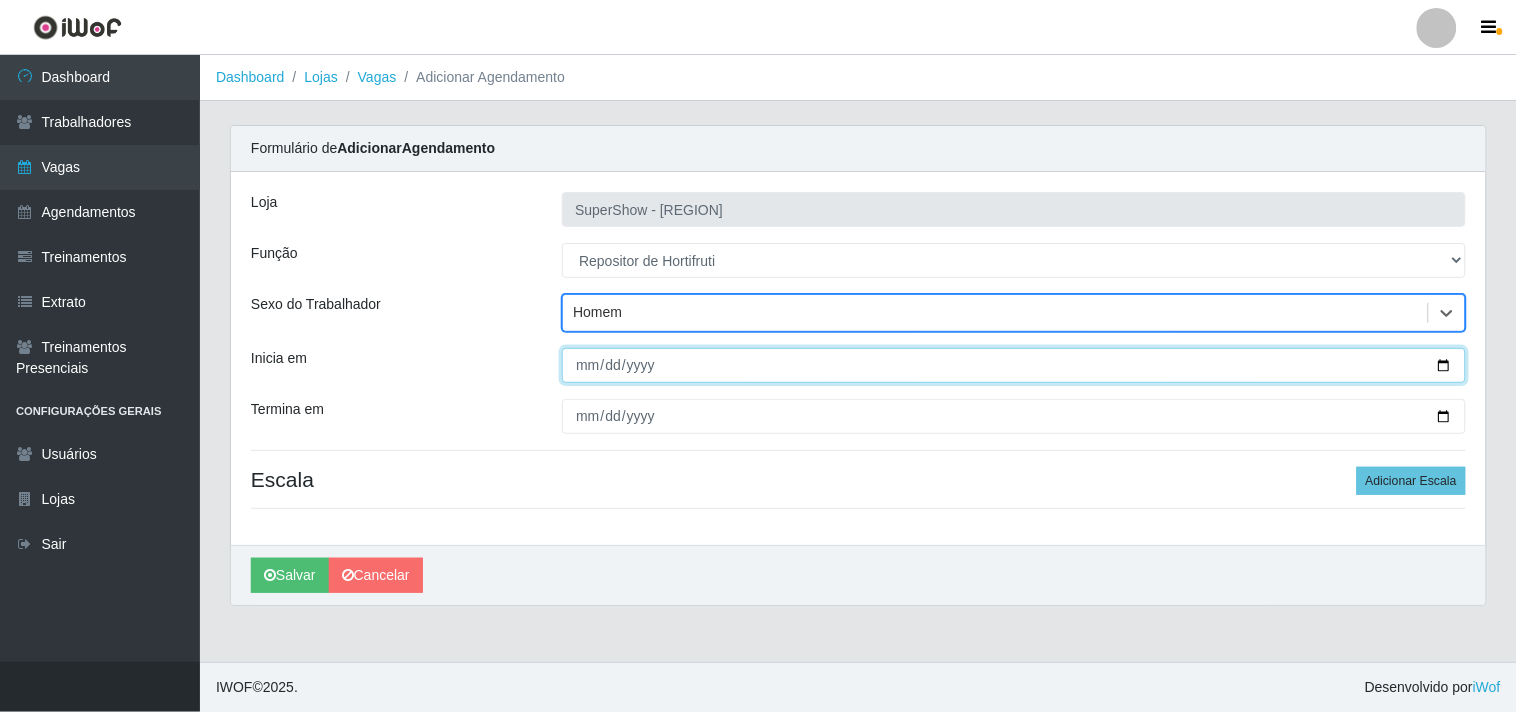 click on "Inicia em" at bounding box center [1014, 365] 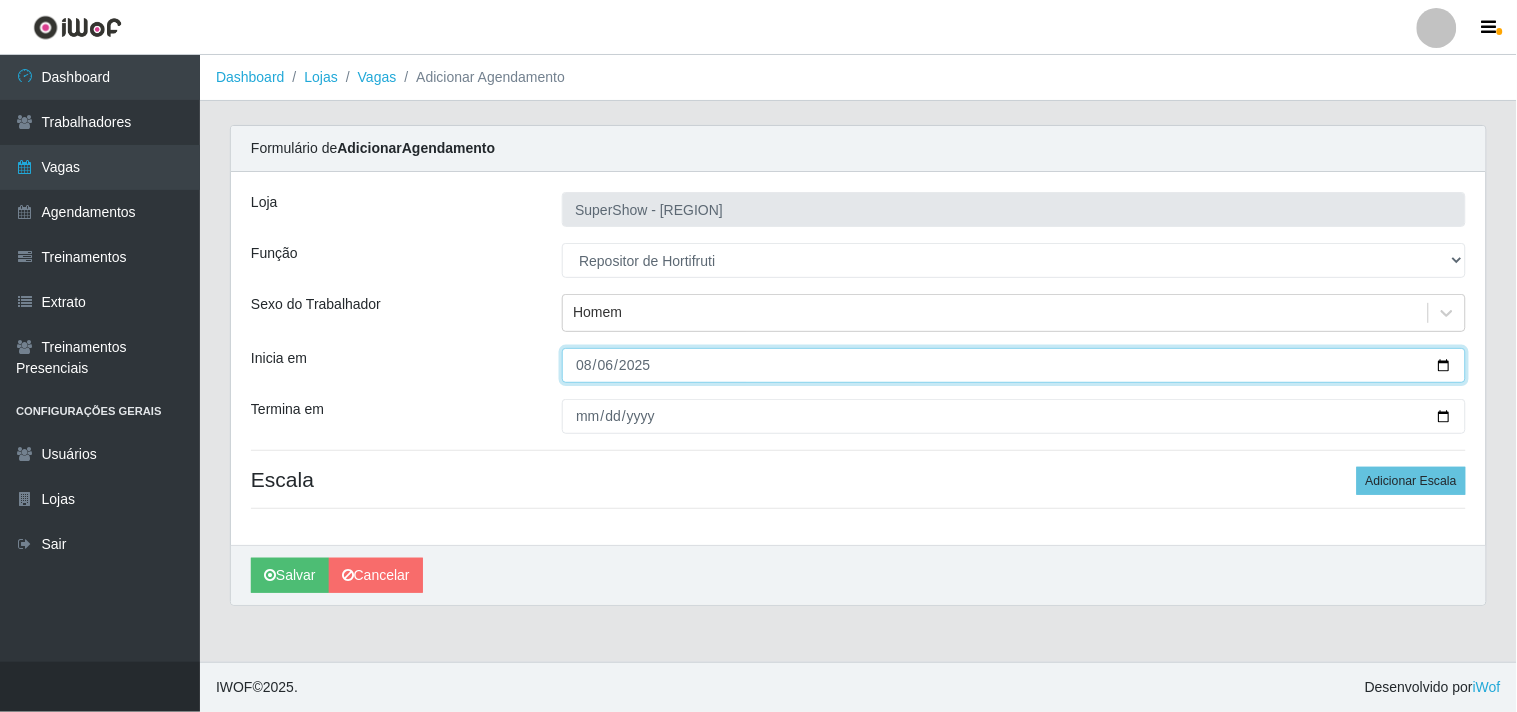 type on "2025-08-06" 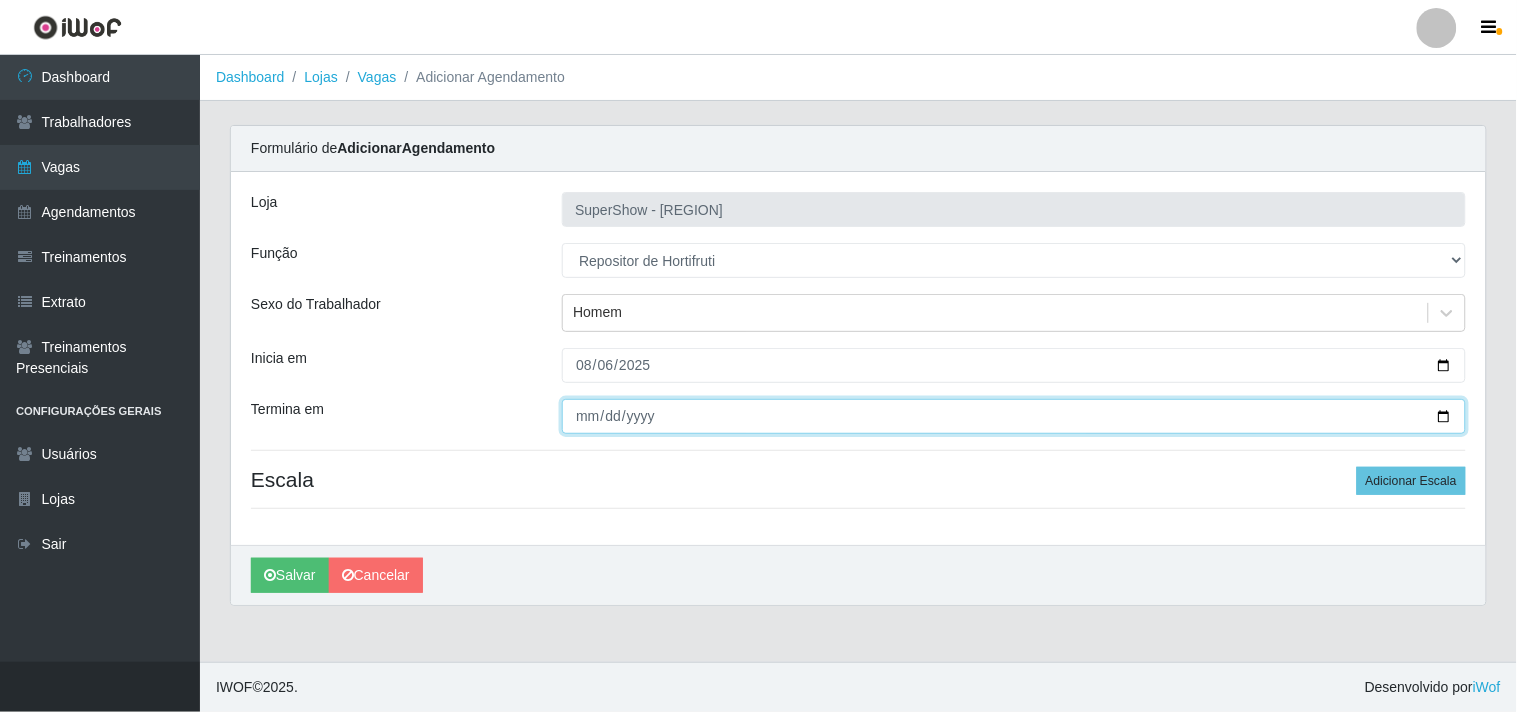 click on "Termina em" at bounding box center [1014, 416] 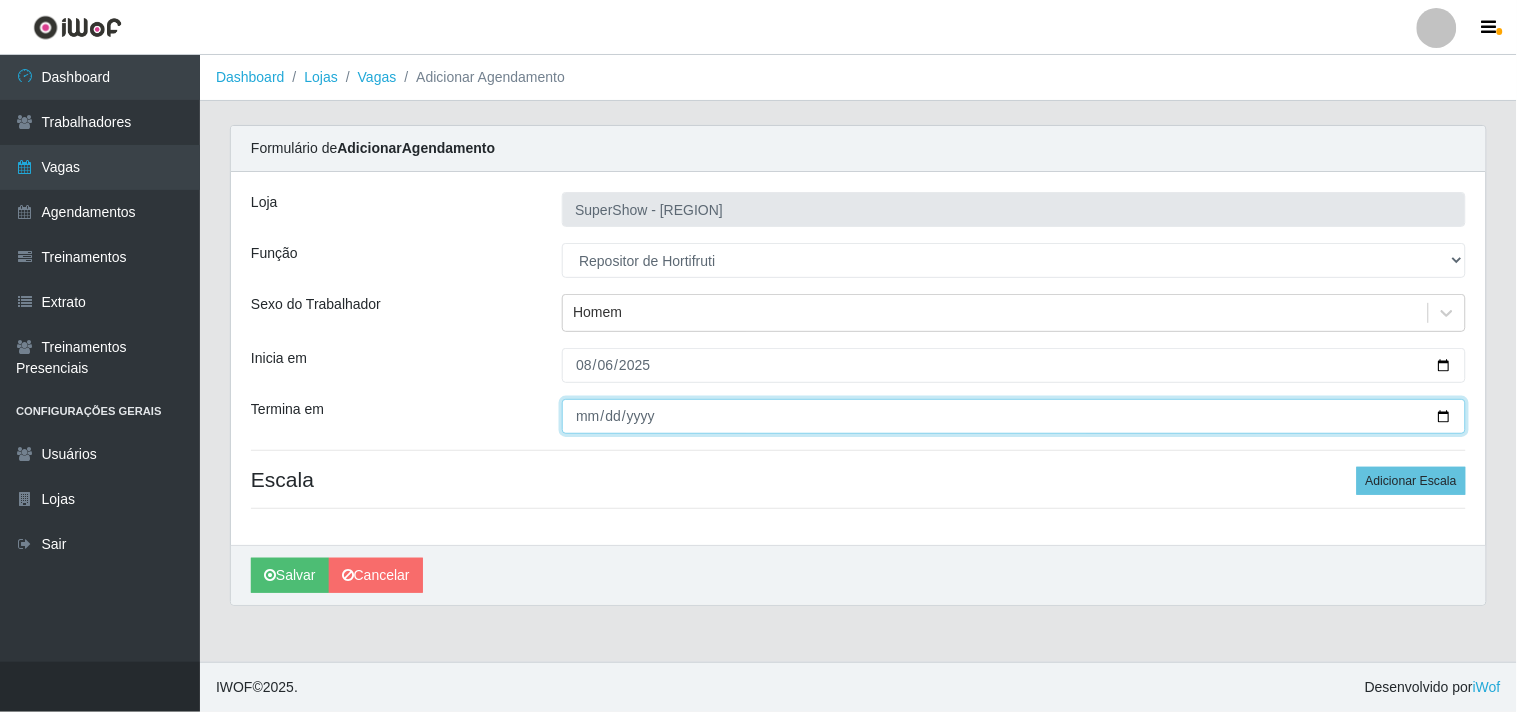 type on "2025-08-06" 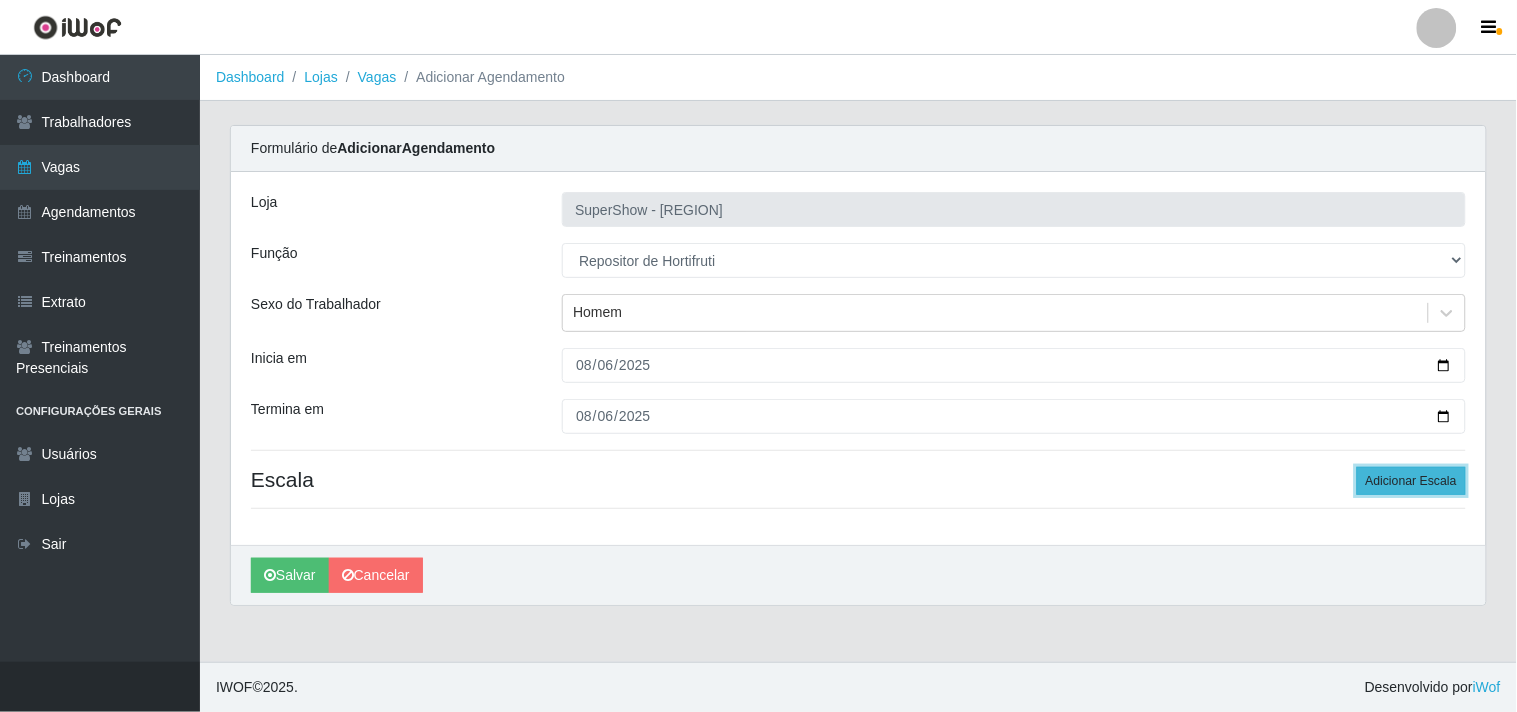 click on "Adicionar Escala" at bounding box center (1411, 481) 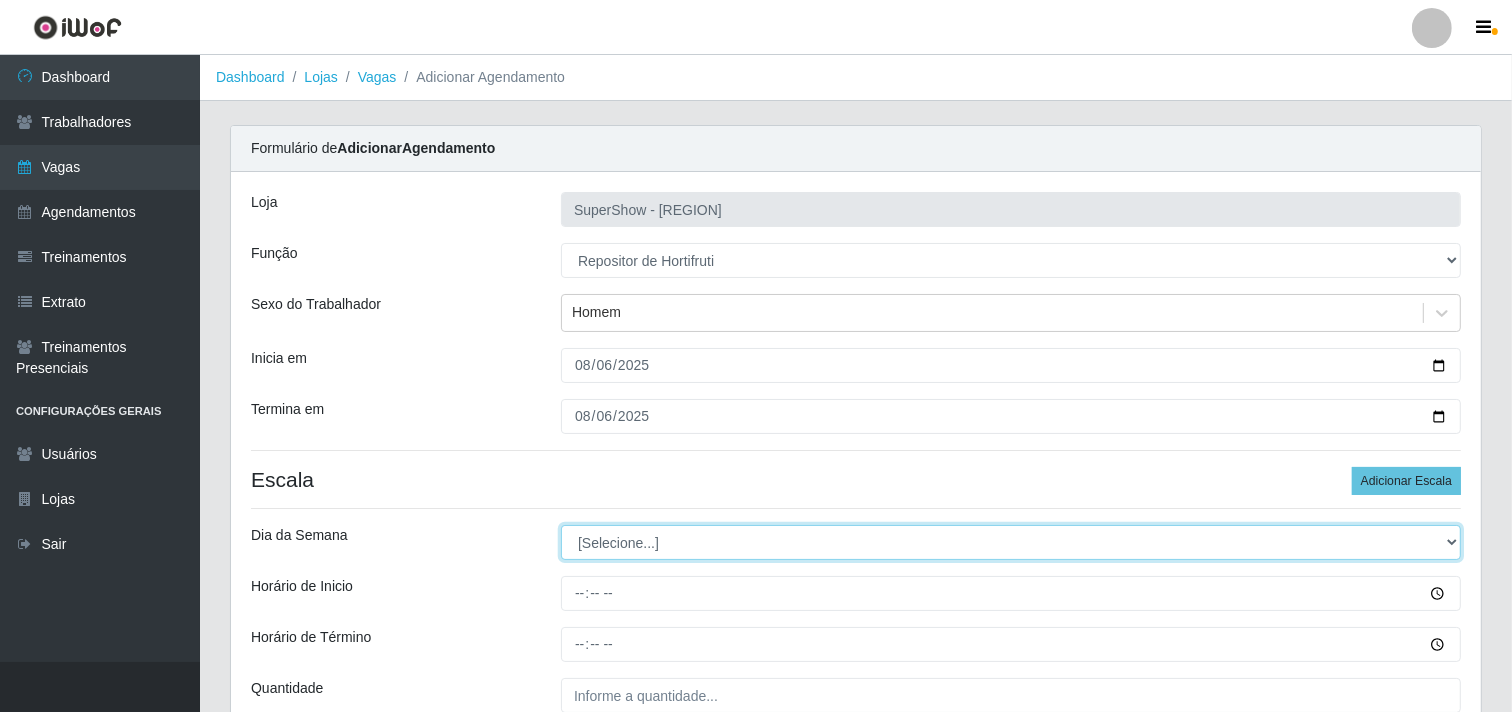 click on "[Selecione...] Segunda Terça Quarta Quinta Sexta Sábado Domingo" at bounding box center (1011, 542) 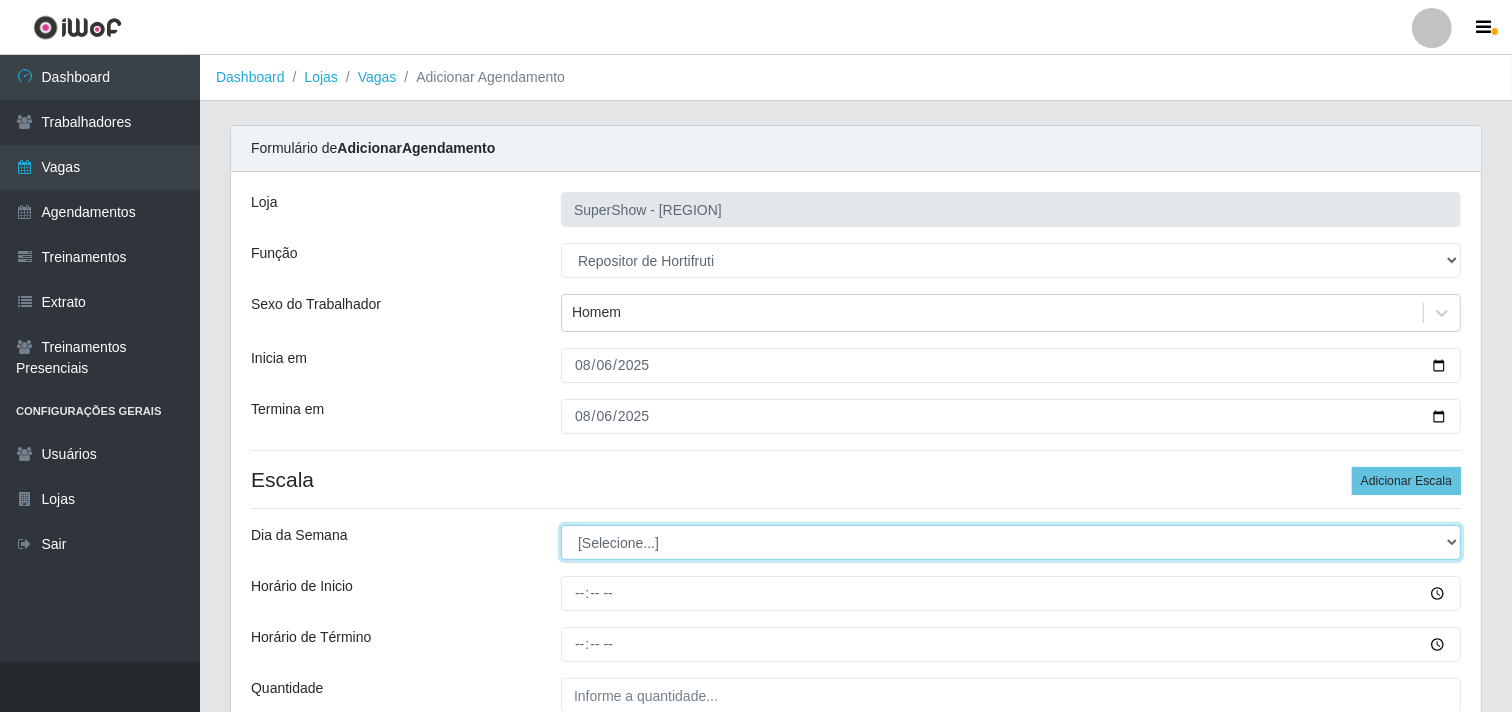 select on "3" 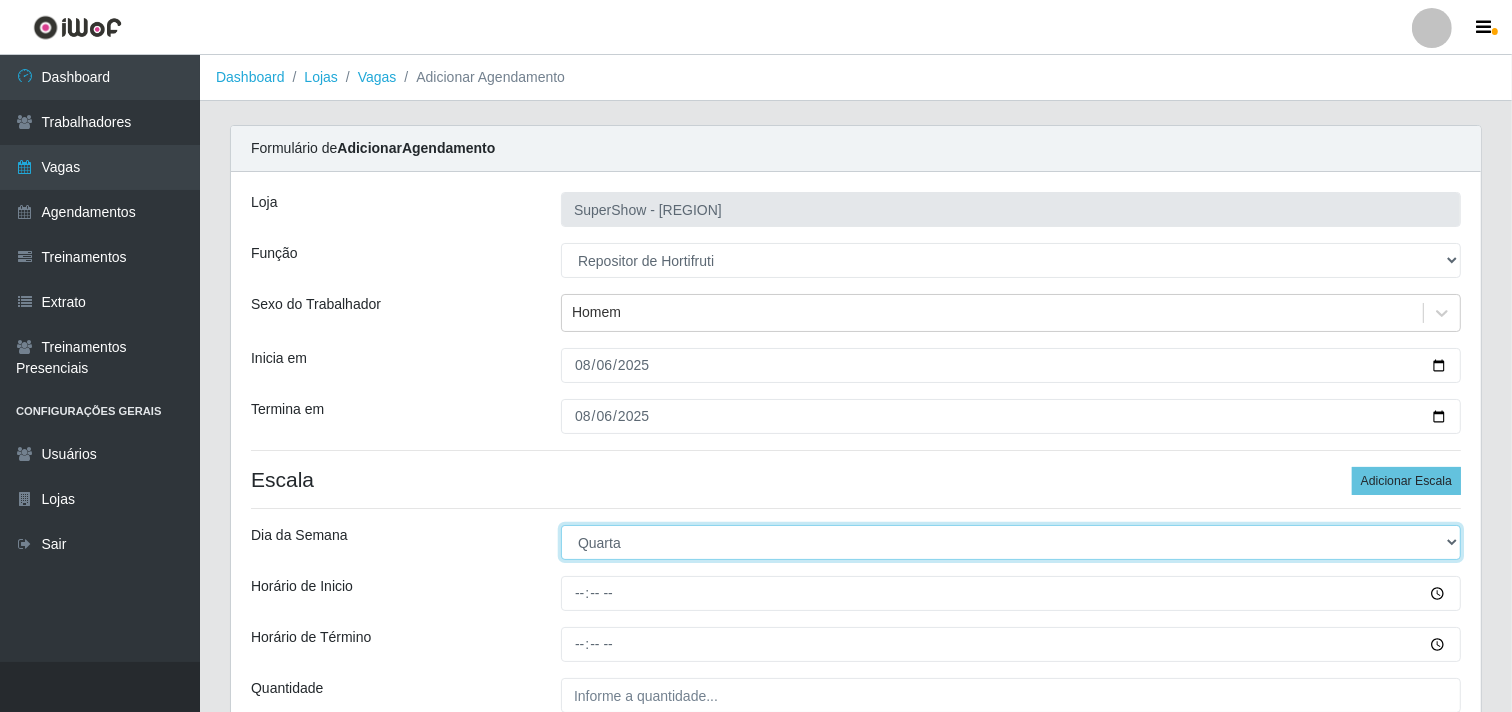 click on "[Selecione...] Segunda Terça Quarta Quinta Sexta Sábado Domingo" at bounding box center (1011, 542) 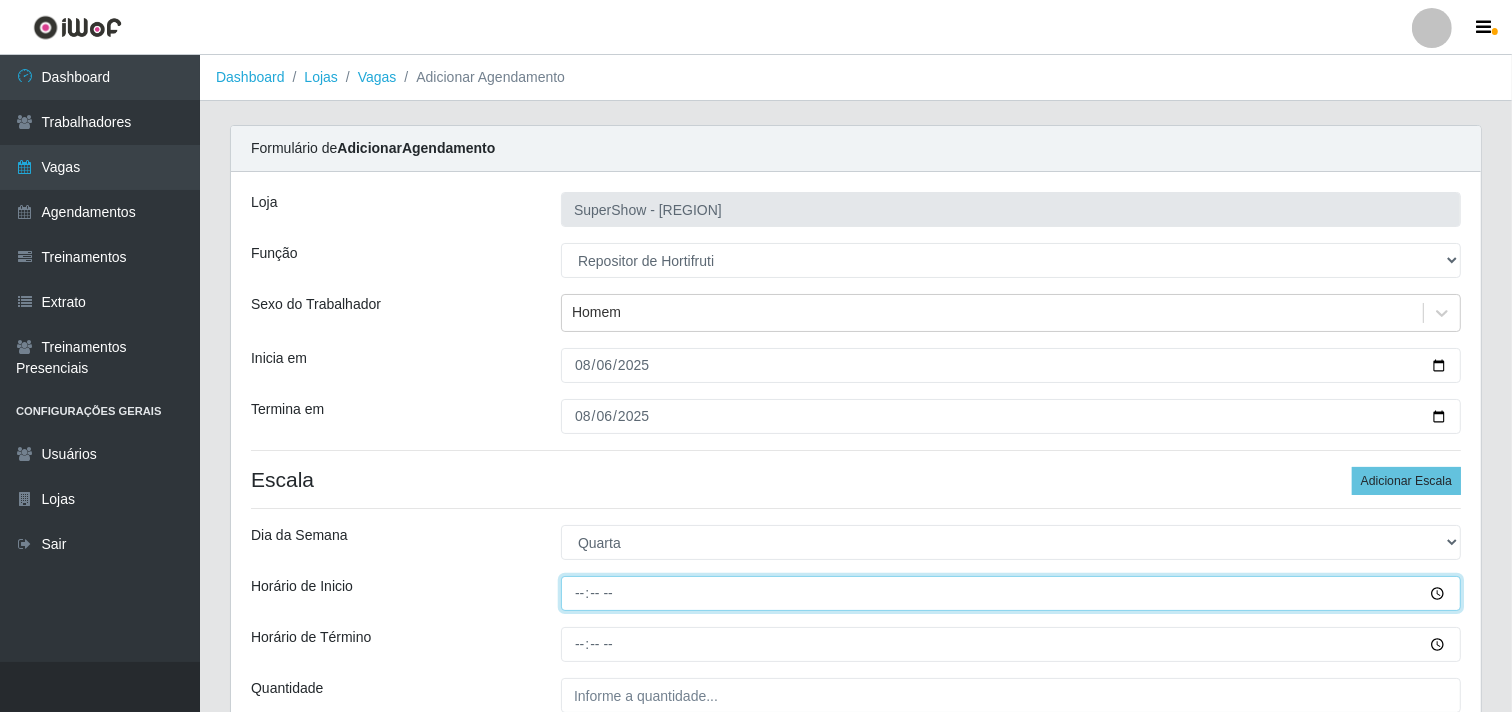 click on "Horário de Inicio" at bounding box center (1011, 593) 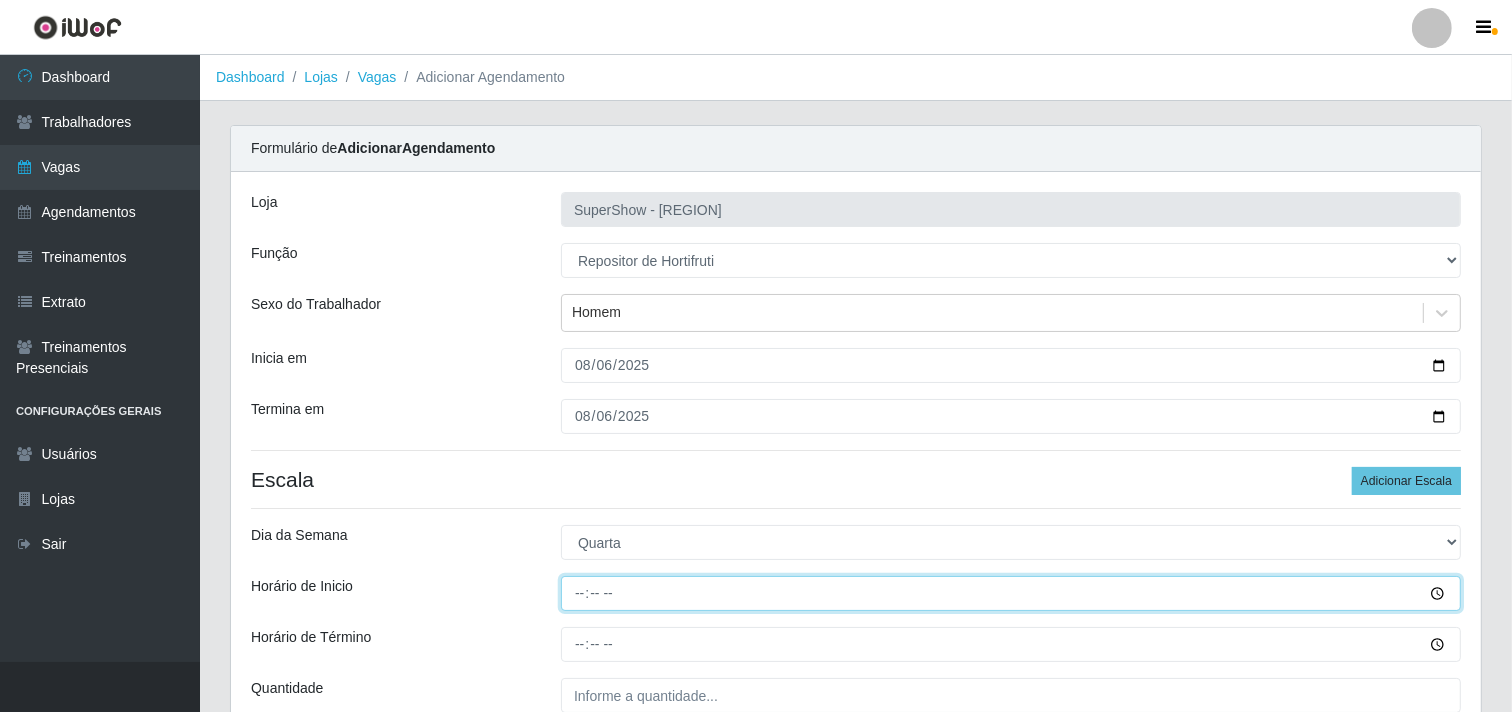 type on "08:00" 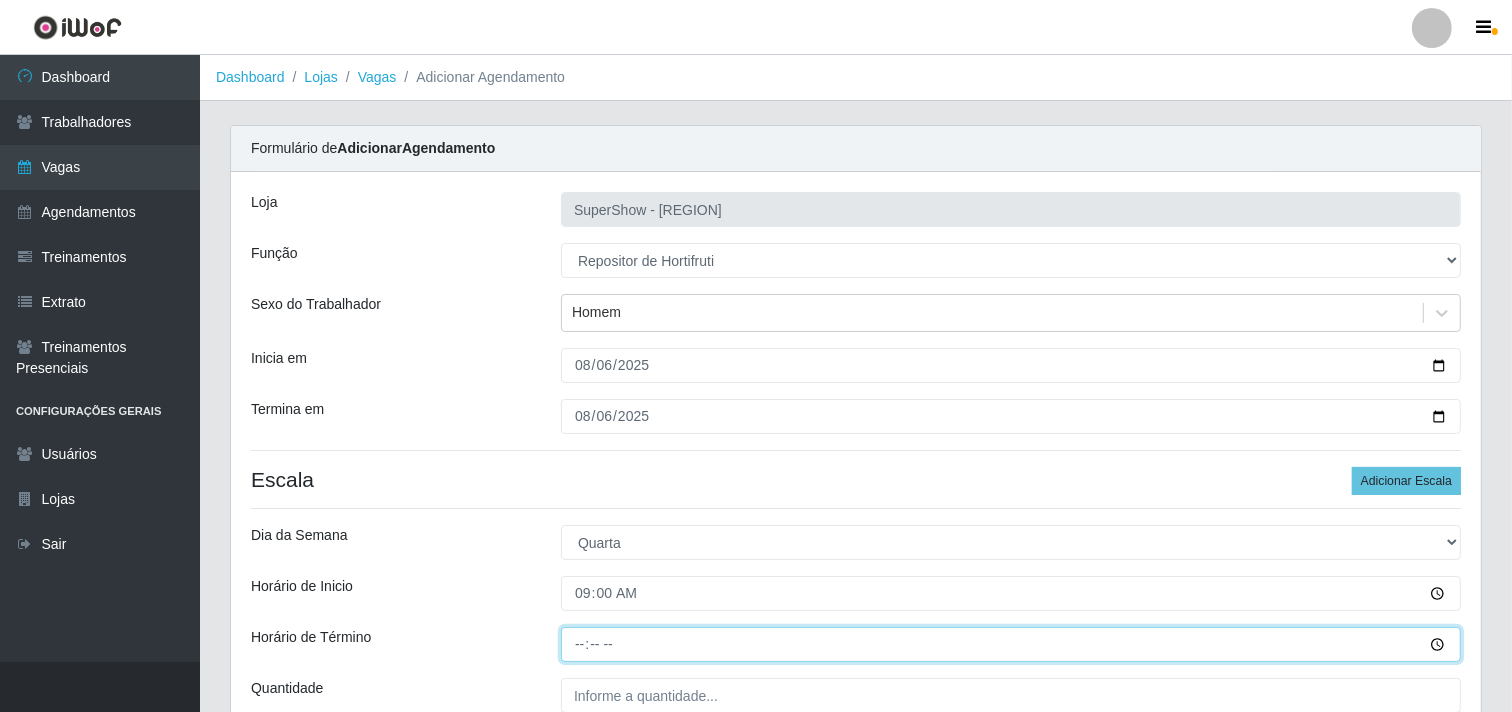 click on "Horário de Término" at bounding box center [1011, 644] 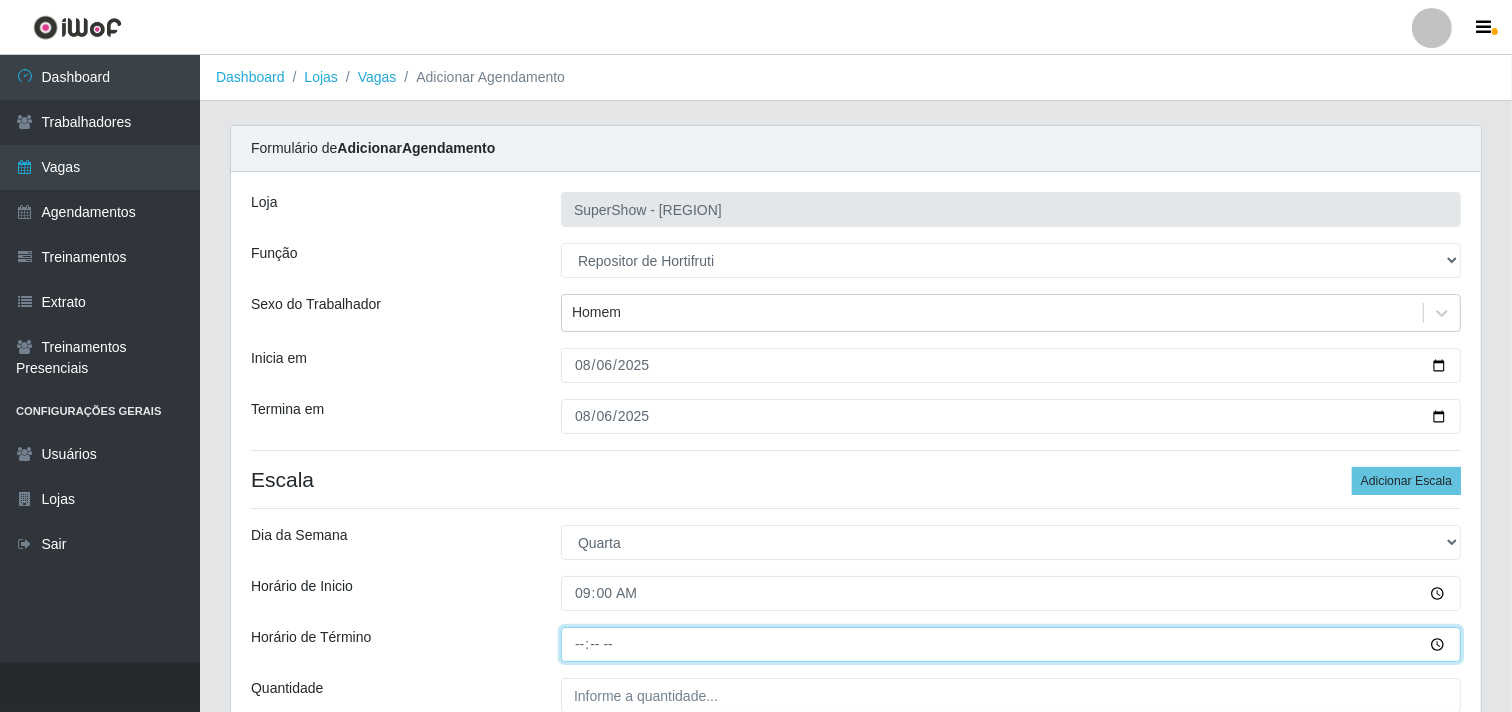 type on "15:00" 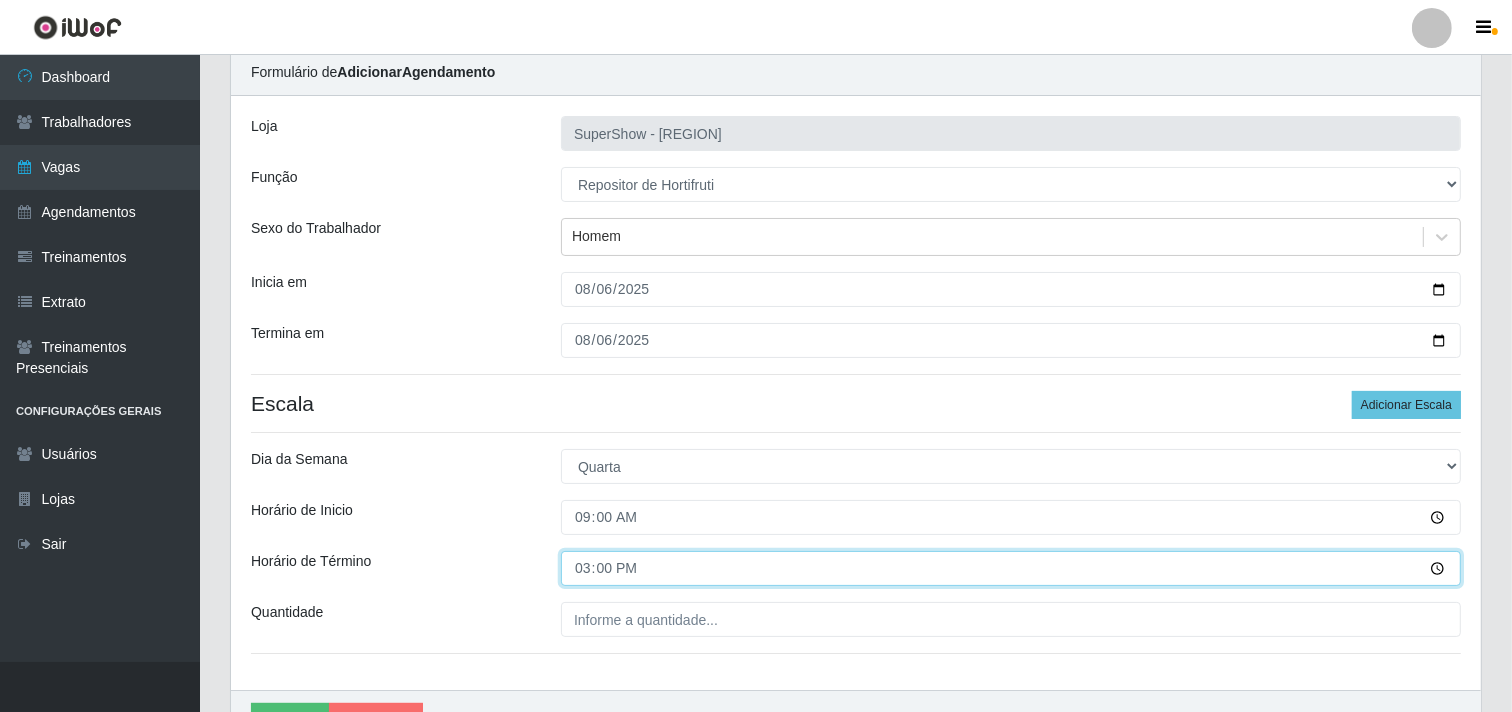 scroll, scrollTop: 111, scrollLeft: 0, axis: vertical 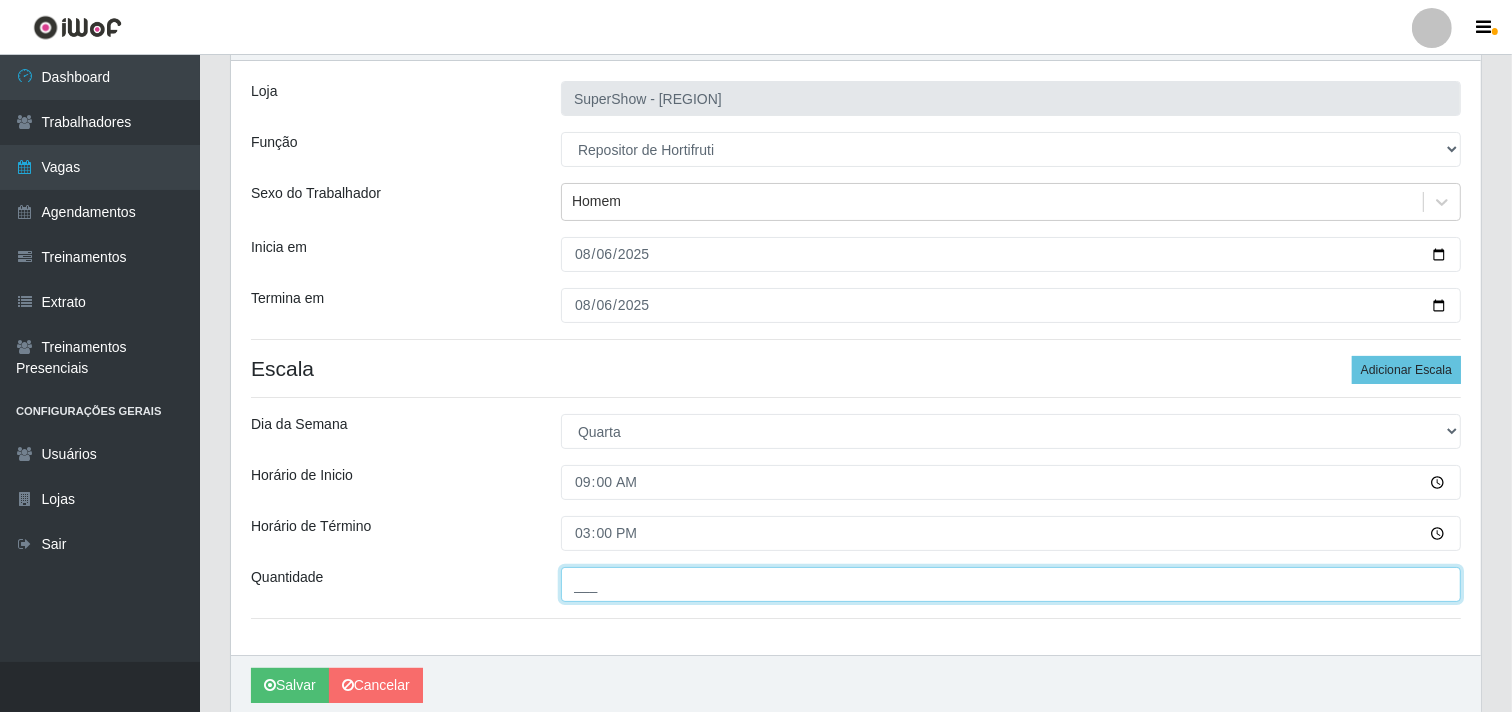 click on "___" at bounding box center [1011, 584] 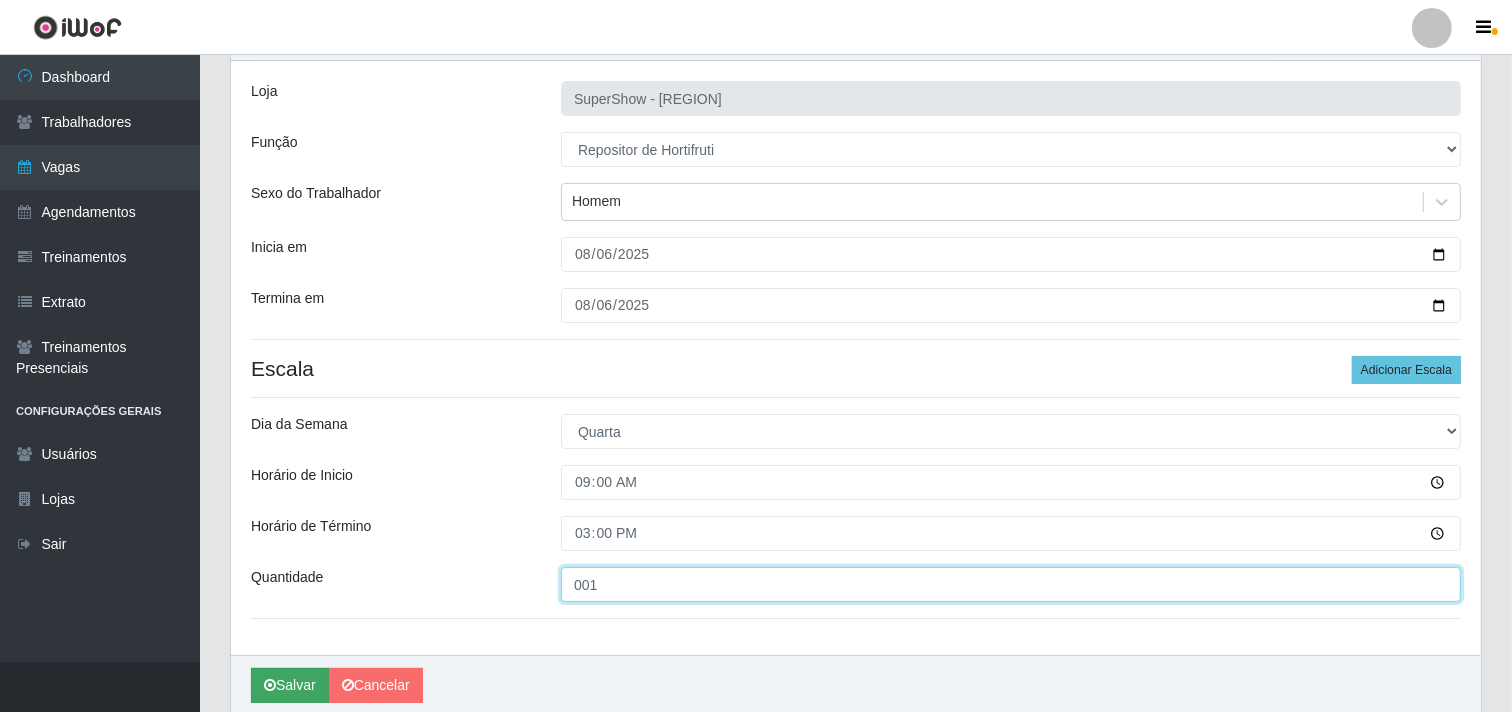 type on "001" 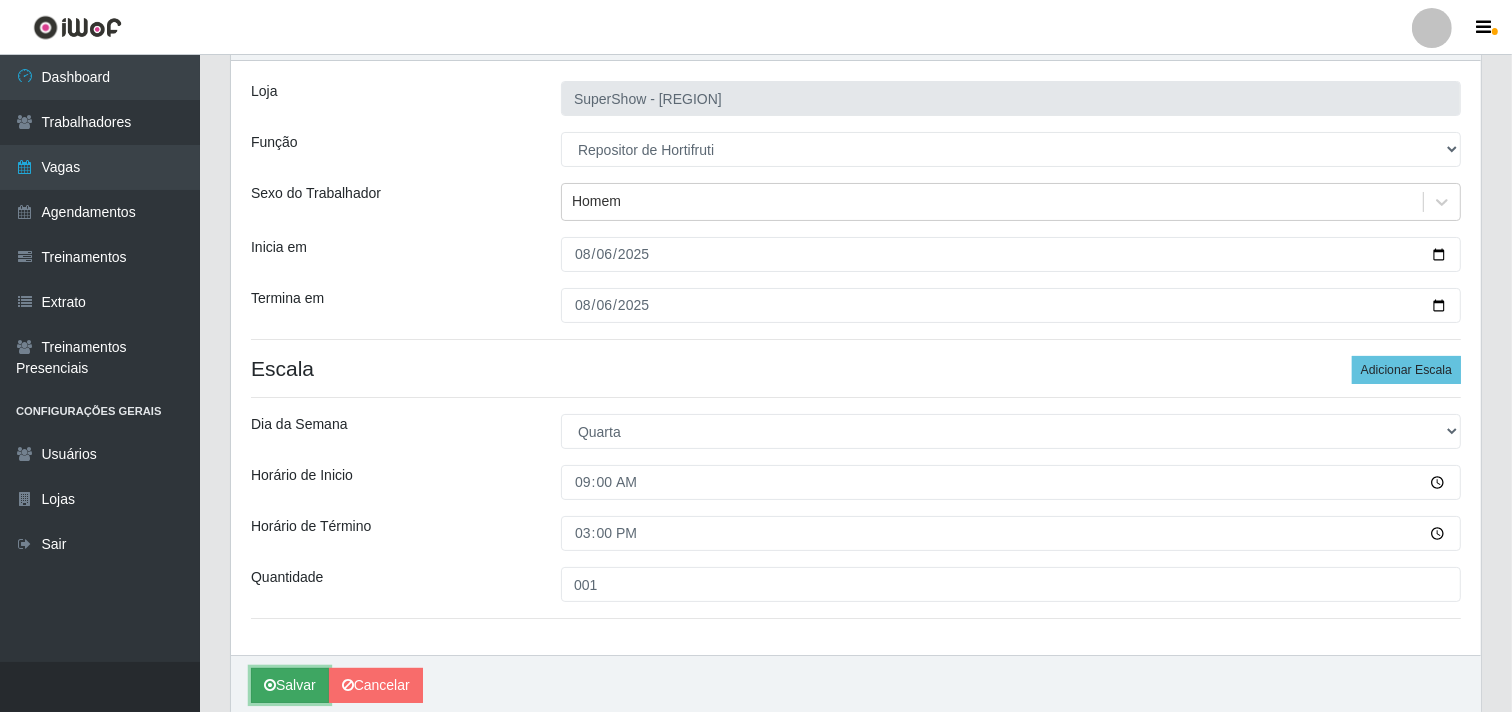 click on "Salvar" at bounding box center [290, 685] 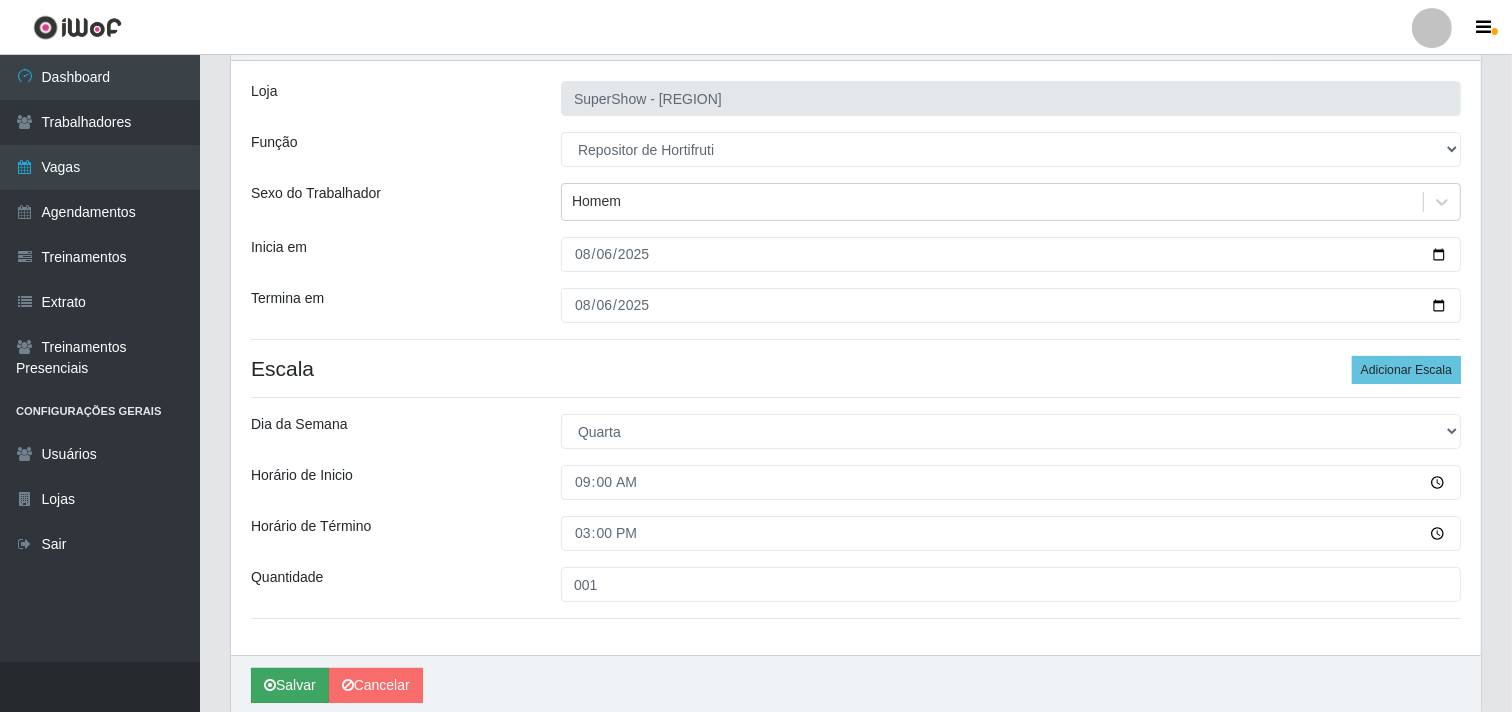 scroll, scrollTop: 0, scrollLeft: 0, axis: both 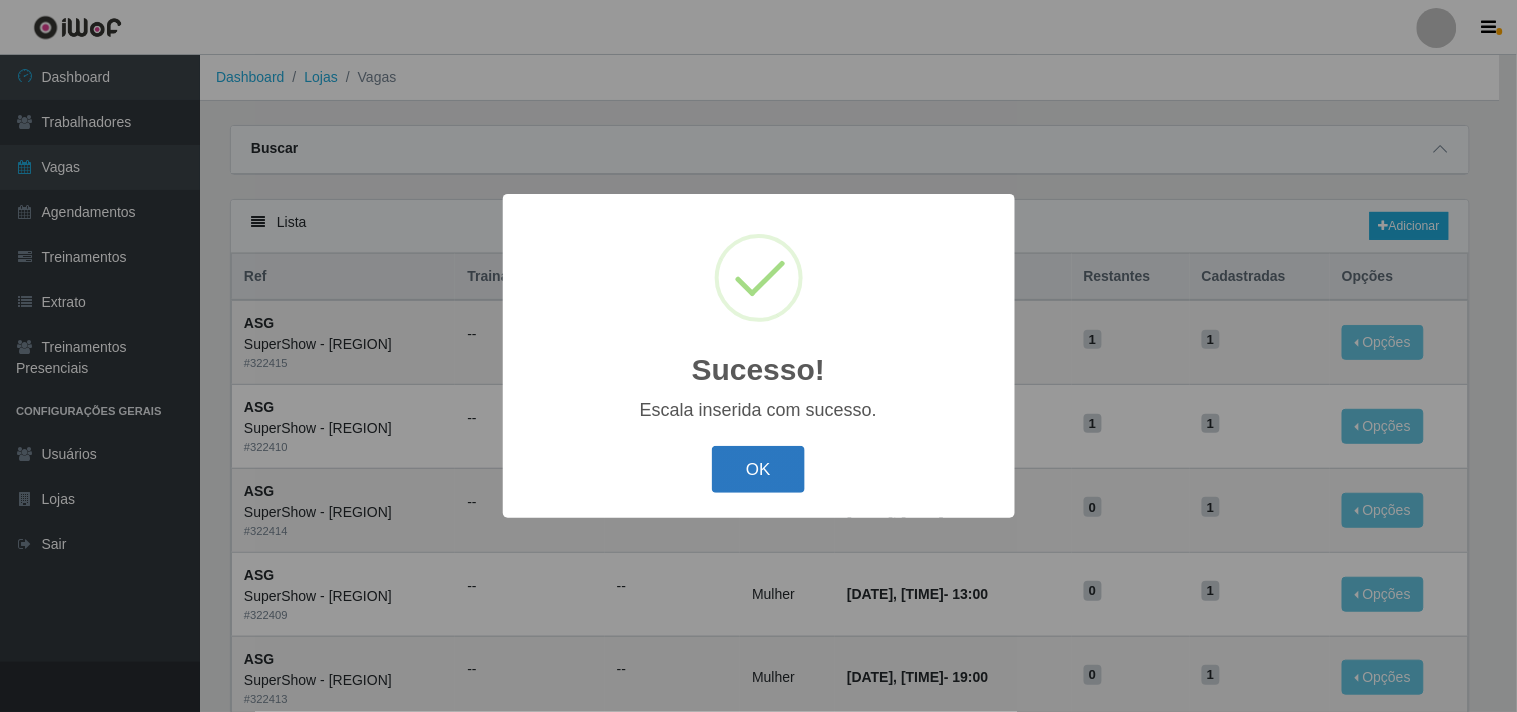 click on "OK" at bounding box center [758, 469] 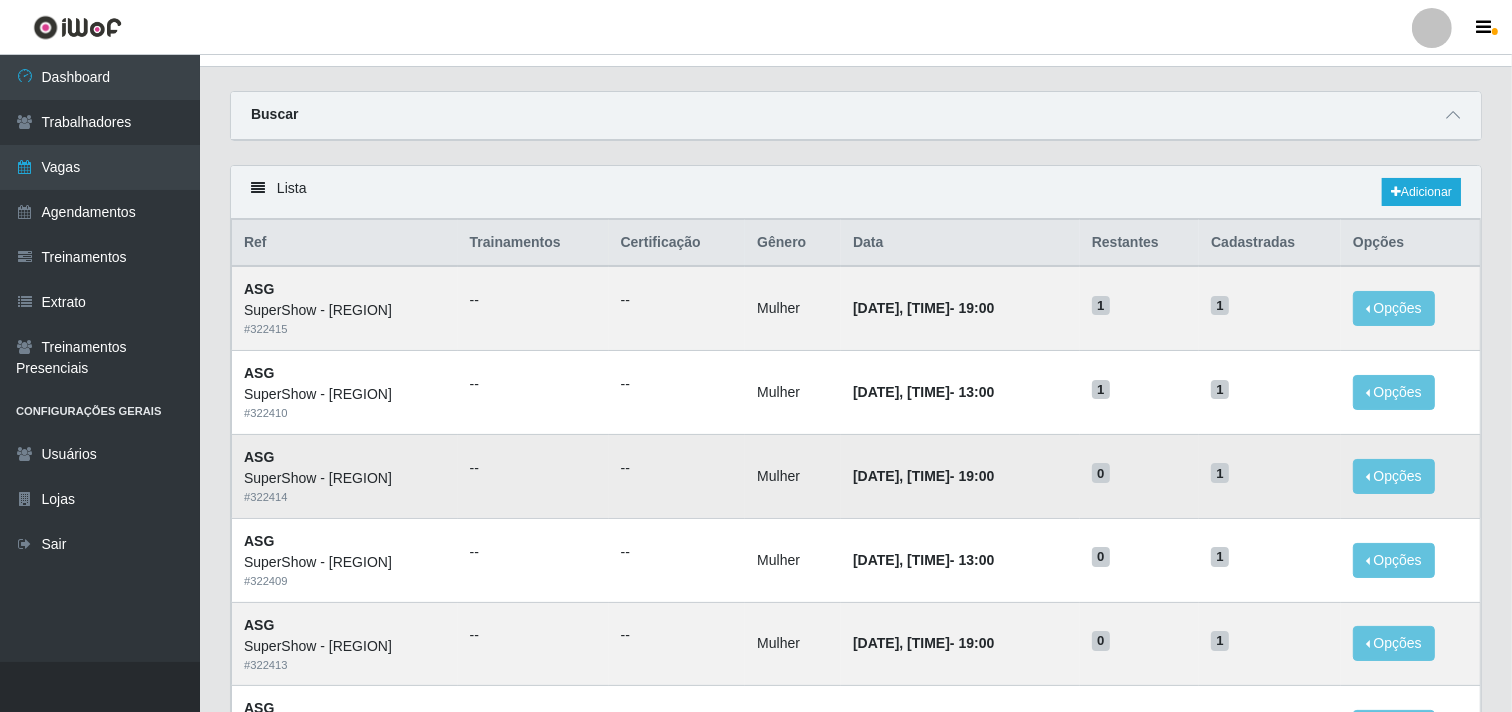 scroll, scrollTop: 0, scrollLeft: 0, axis: both 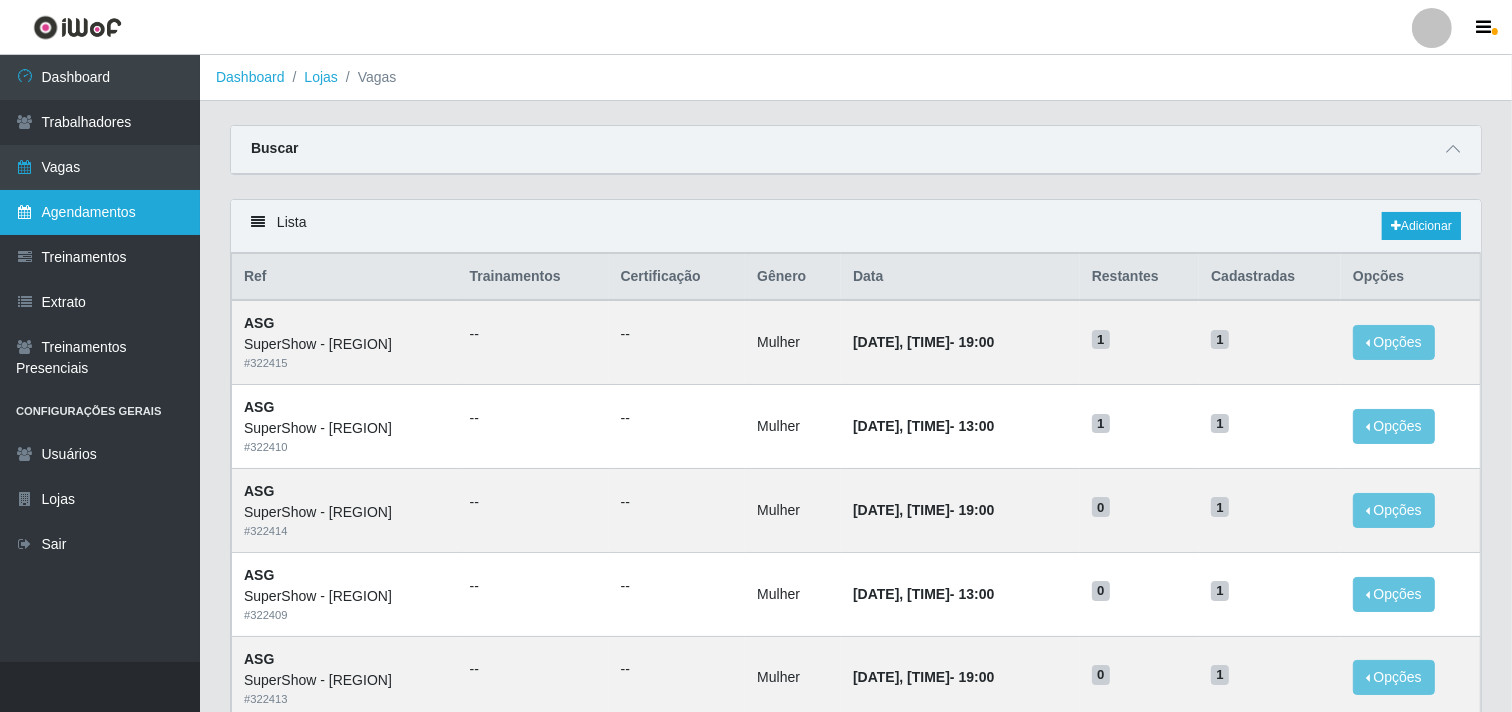 click on "Agendamentos" at bounding box center (100, 212) 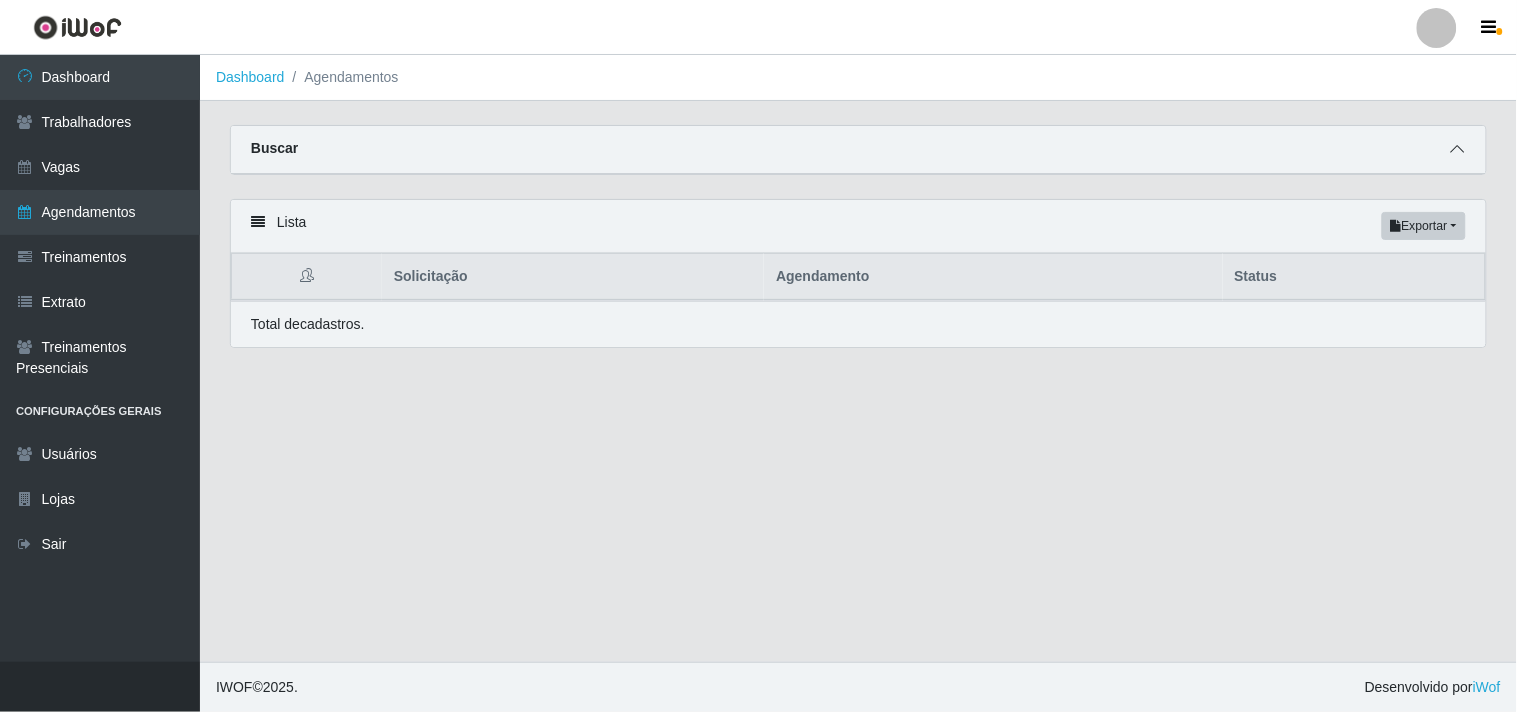 click at bounding box center [1458, 149] 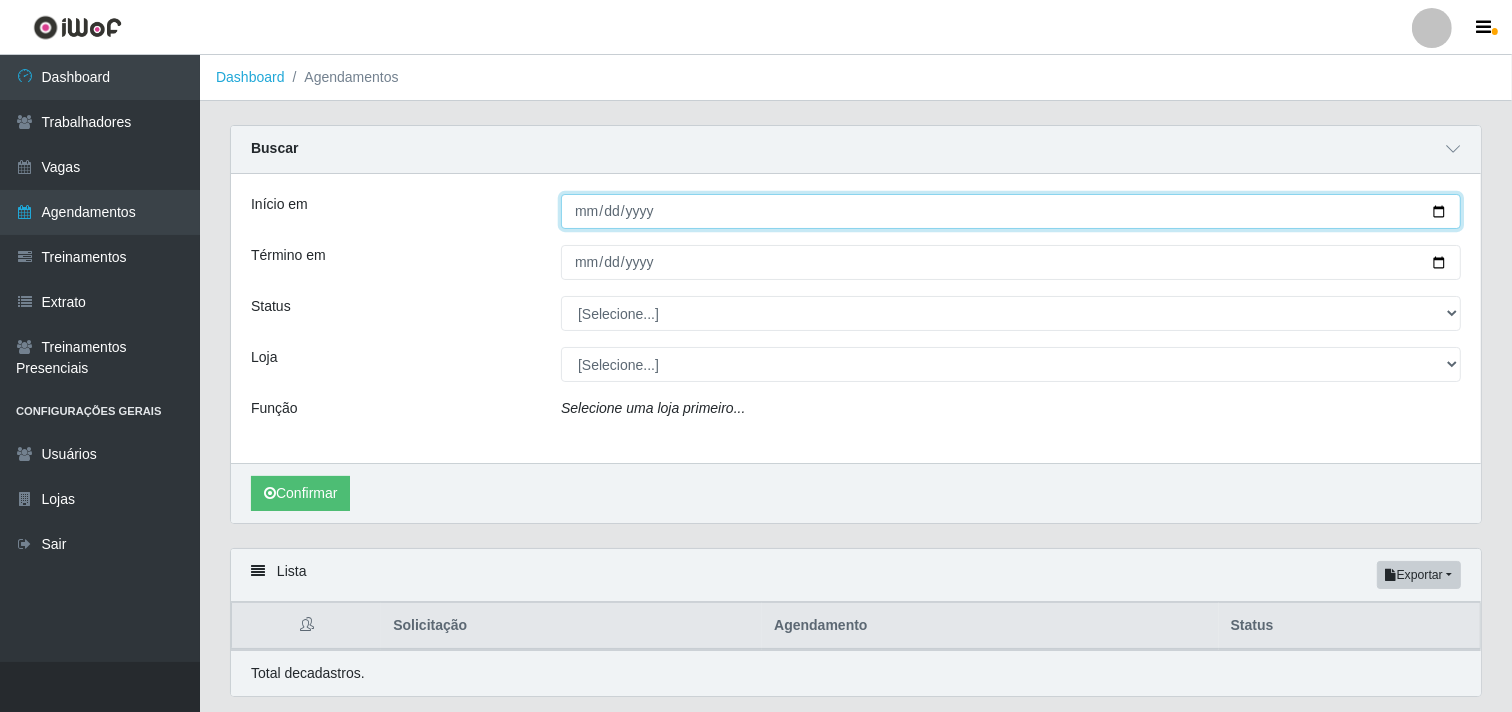 click on "Início em" at bounding box center [1011, 211] 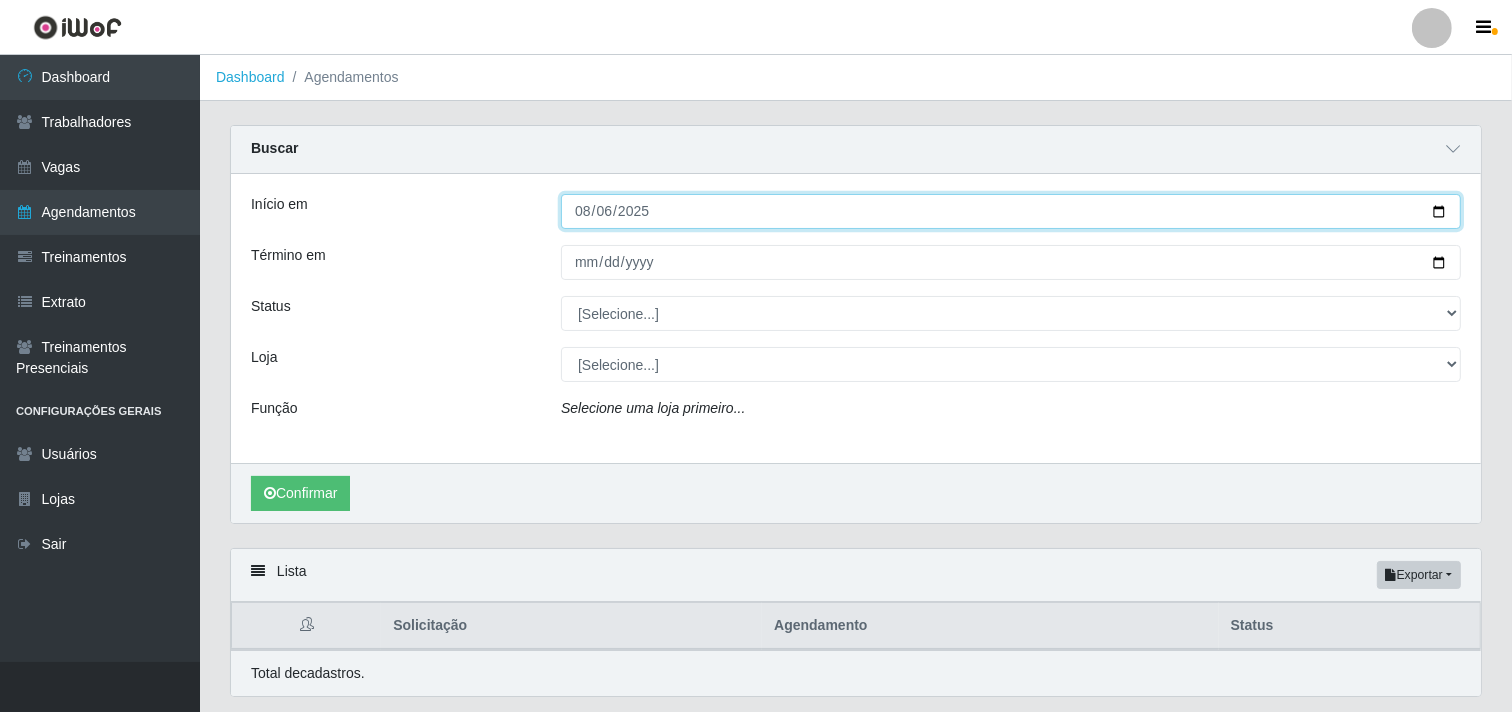type on "2025-08-06" 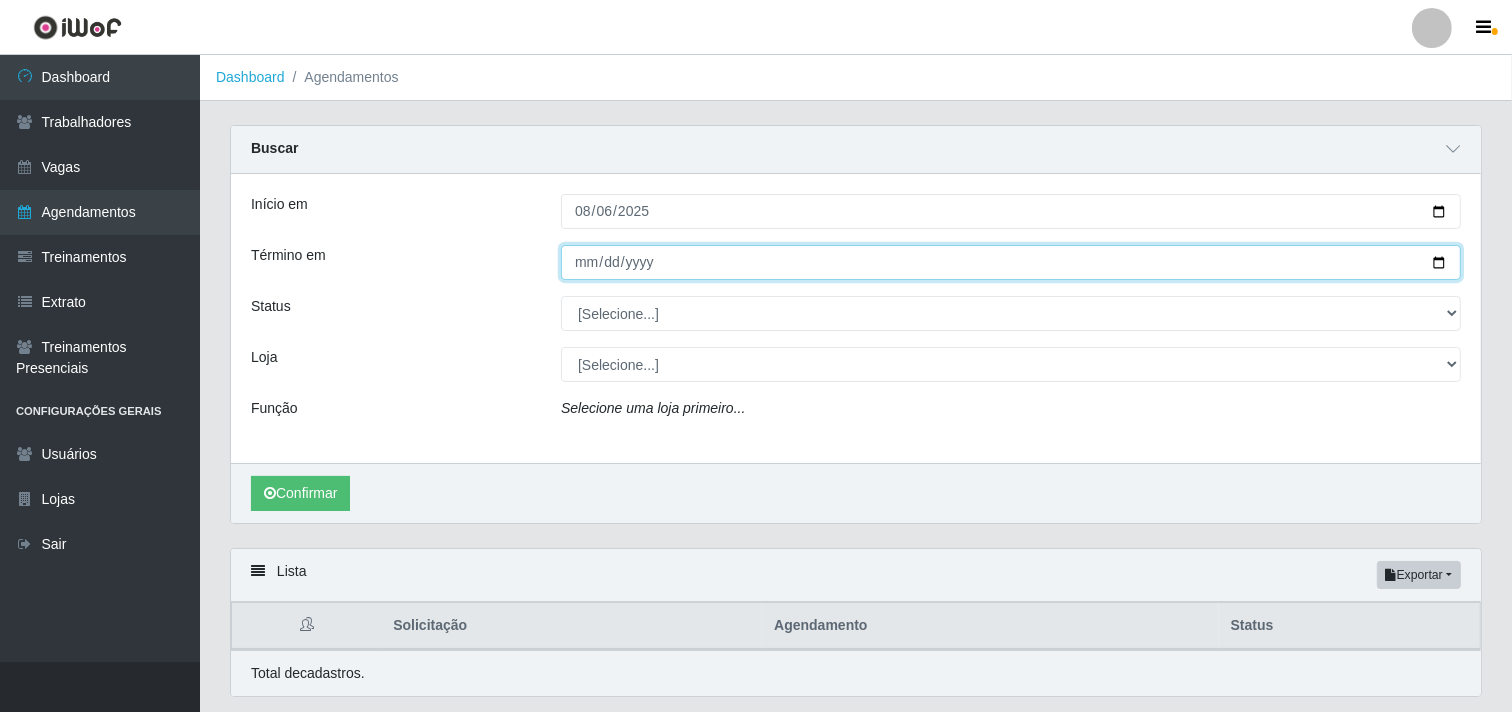 click on "Término em" at bounding box center (1011, 262) 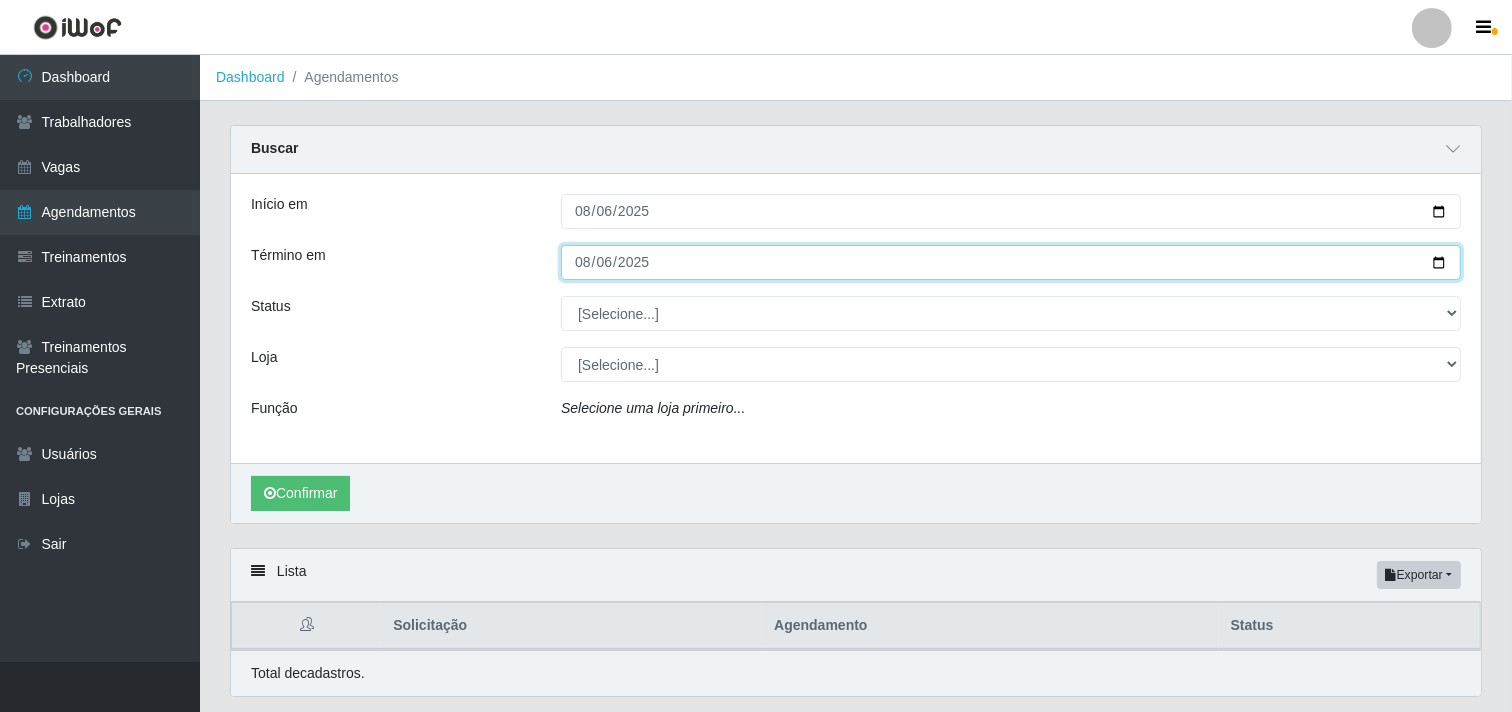 type on "2025-08-06" 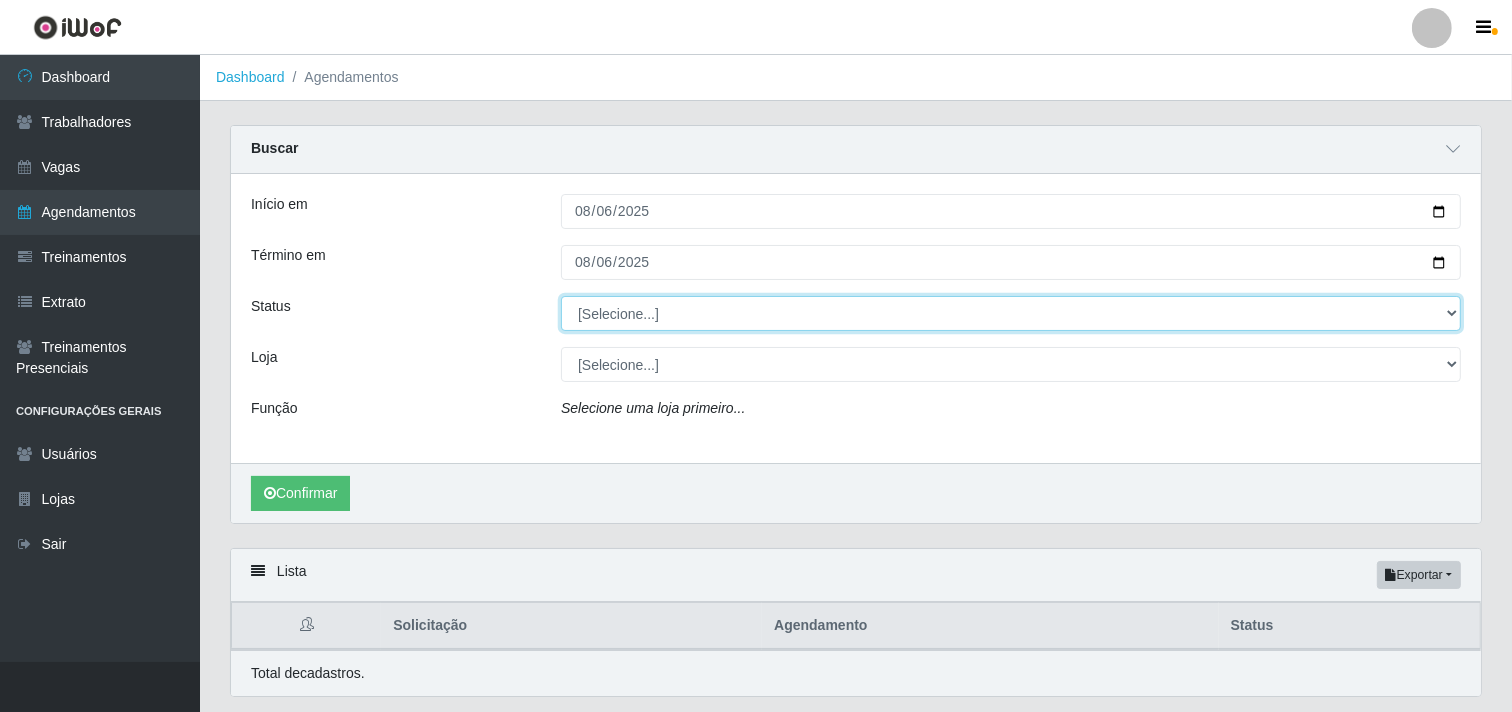 click on "[Selecione...] AGENDADO AGUARDANDO LIBERAR EM ANDAMENTO EM REVISÃO FINALIZADO CANCELADO FALTA" at bounding box center [1011, 313] 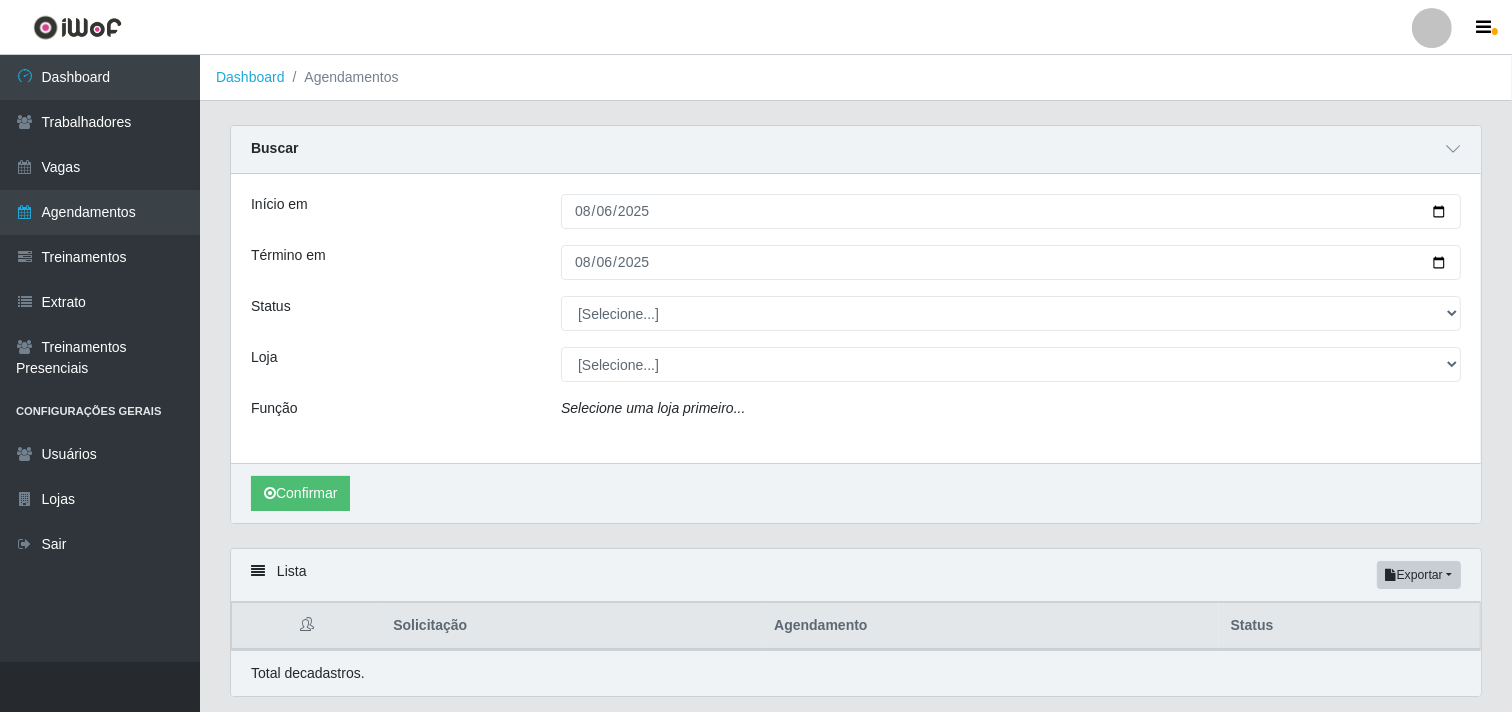 click on "Loja" at bounding box center [391, 364] 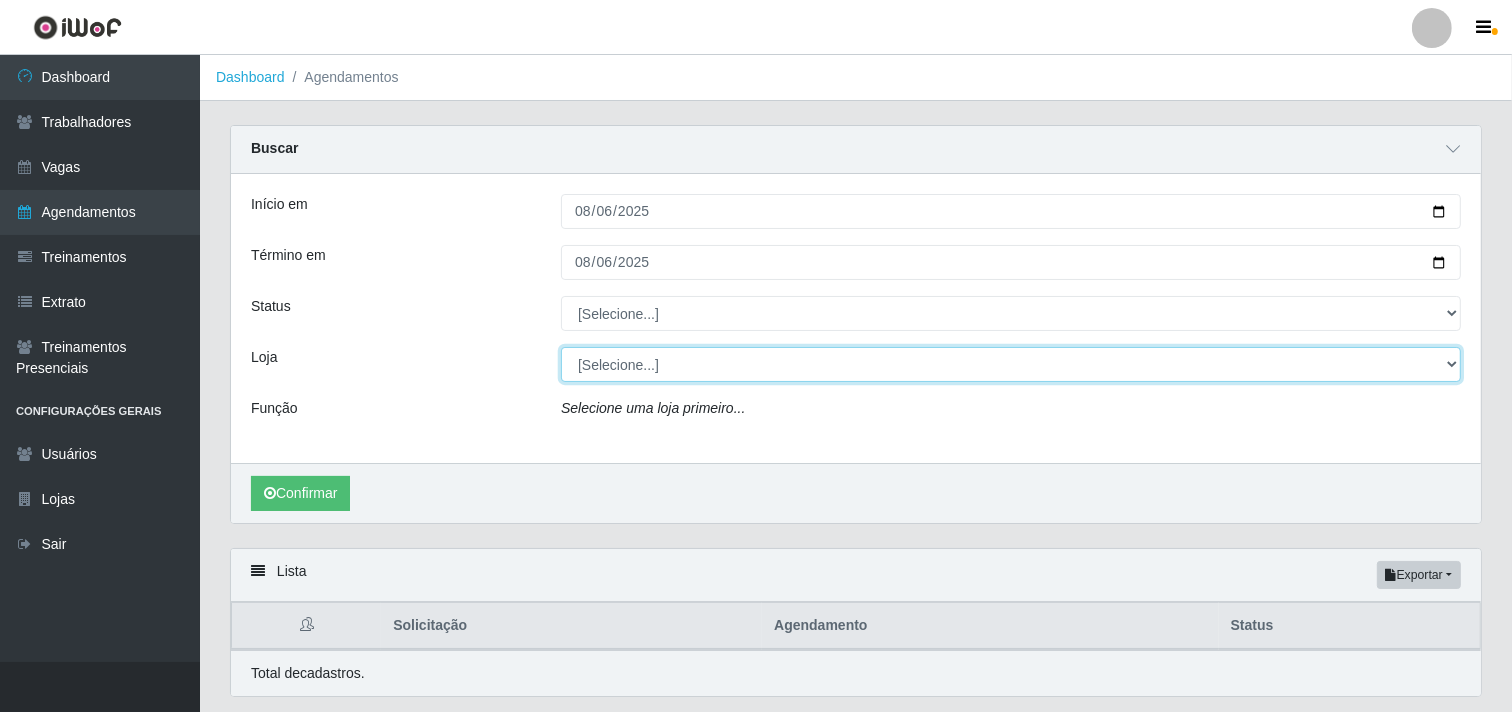 click on "[Selecione...] SuperShow - [REGION]" at bounding box center [1011, 364] 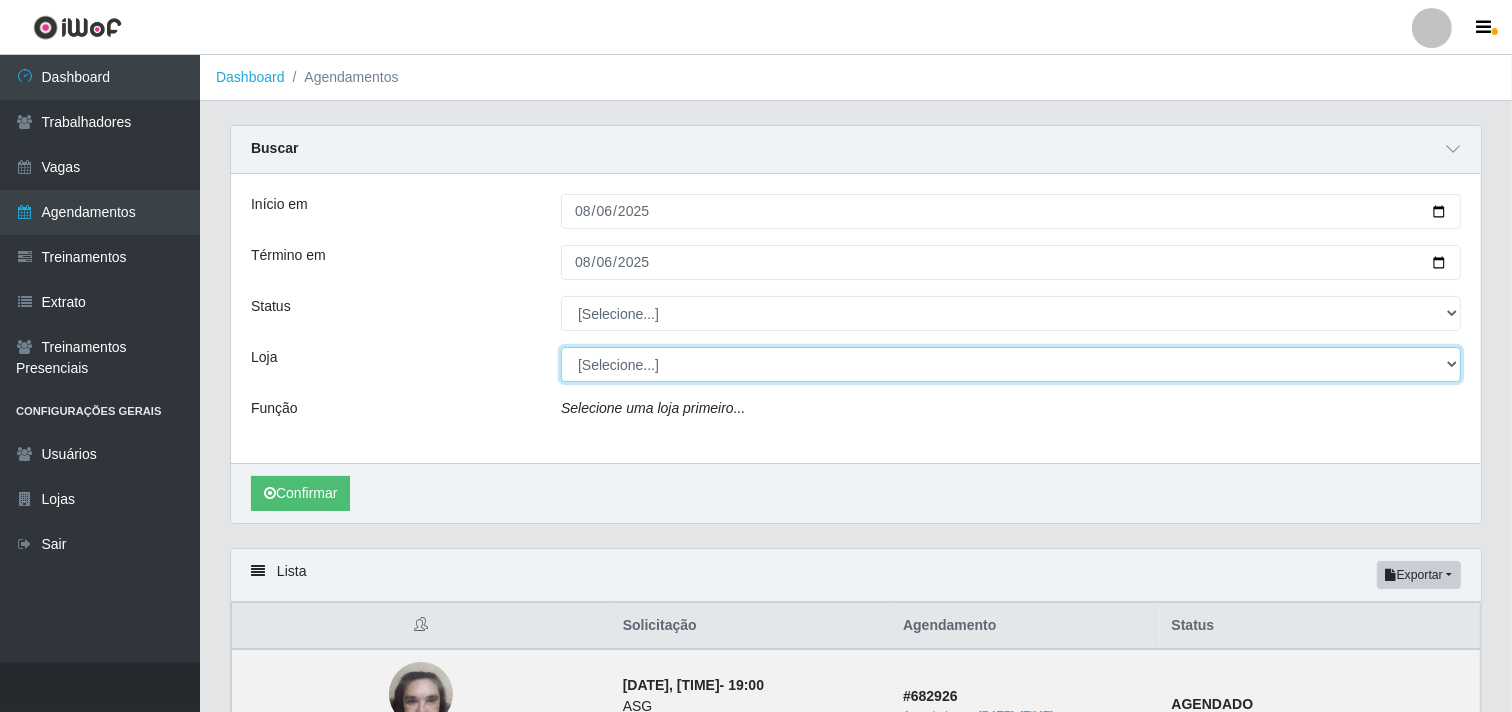 select on "71" 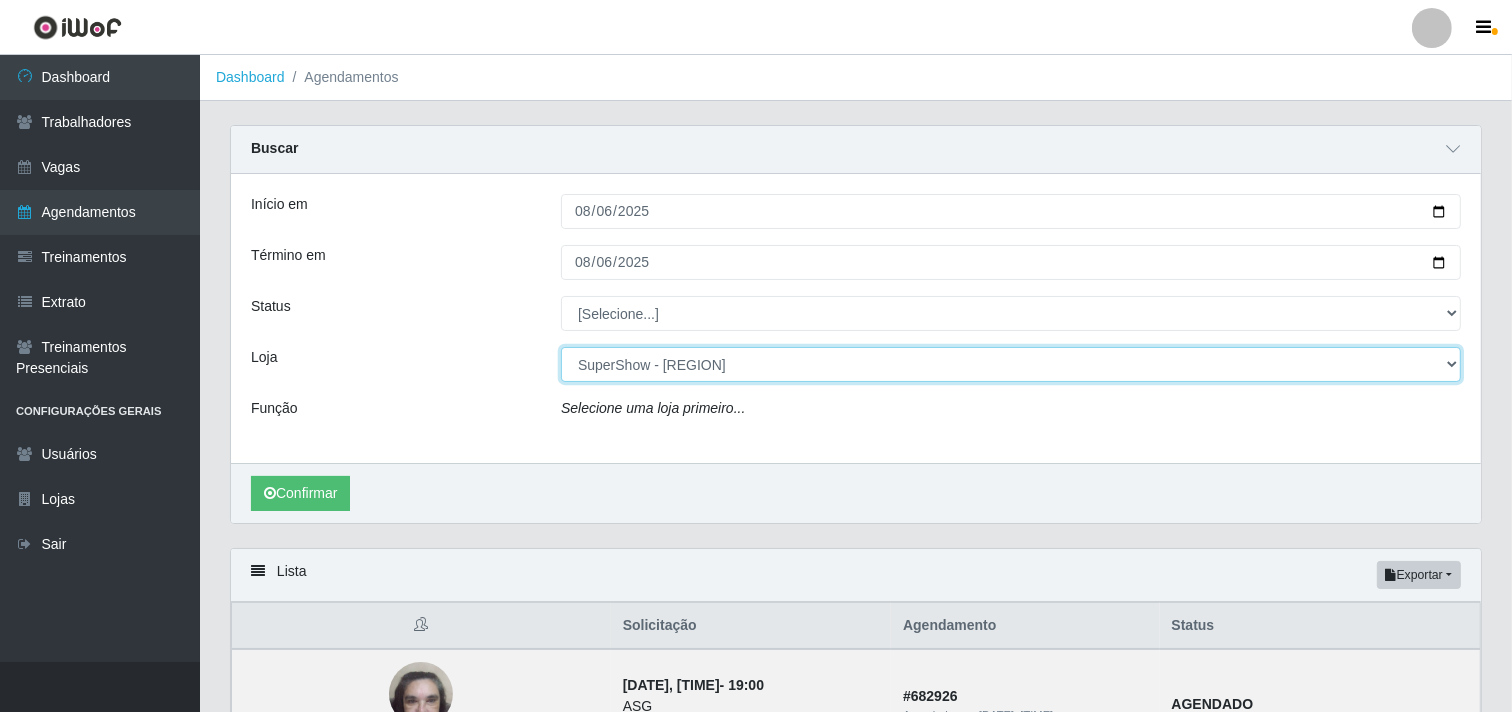click on "[Selecione...] SuperShow - [REGION]" at bounding box center [1011, 364] 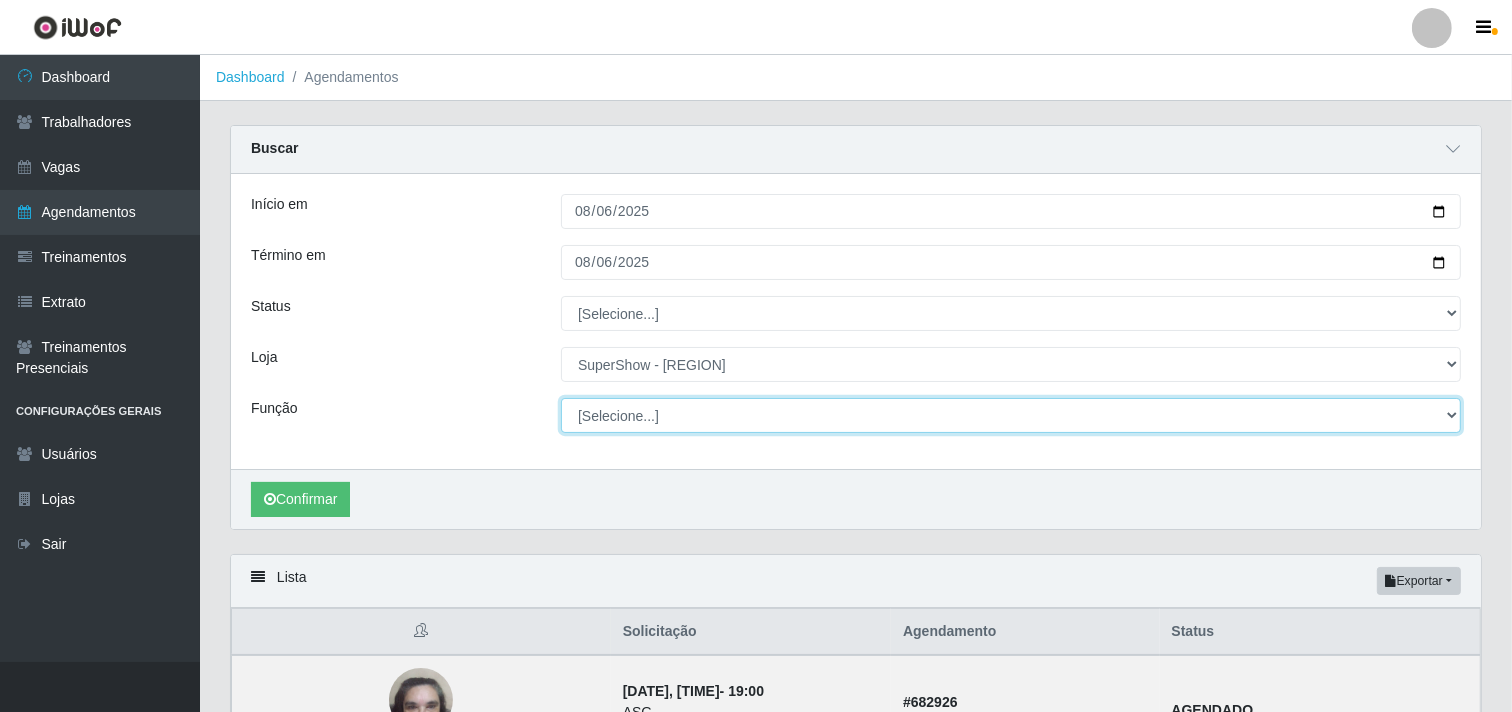 click on "[Selecione...] ASG ASG + ASG ++ Auxiliar de Depósito Auxiliar de Depósito + Auxiliar de Depósito ++ Balconista Embalador Embalador + Embalador ++ Repositor Repositor + Repositor ++ Repositor de Frios Repositor de Frios + Repositor de Frios ++ Repositor de Hortifruti Repositor de Hortifruti + Repositor de Hortifruti ++" at bounding box center [1011, 415] 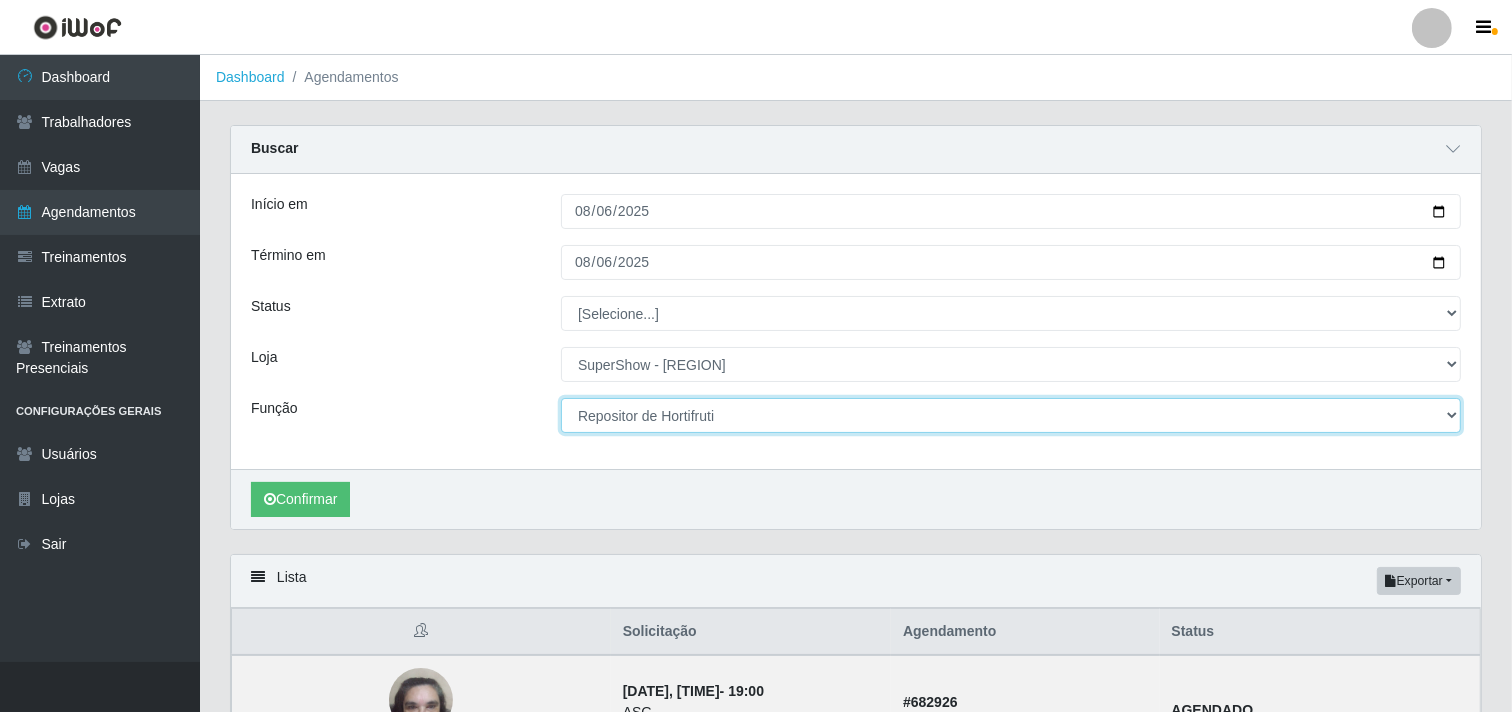 click on "[Selecione...] ASG ASG + ASG ++ Auxiliar de Depósito Auxiliar de Depósito + Auxiliar de Depósito ++ Balconista Embalador Embalador + Embalador ++ Repositor Repositor + Repositor ++ Repositor de Frios Repositor de Frios + Repositor de Frios ++ Repositor de Hortifruti Repositor de Hortifruti + Repositor de Hortifruti ++" at bounding box center (1011, 415) 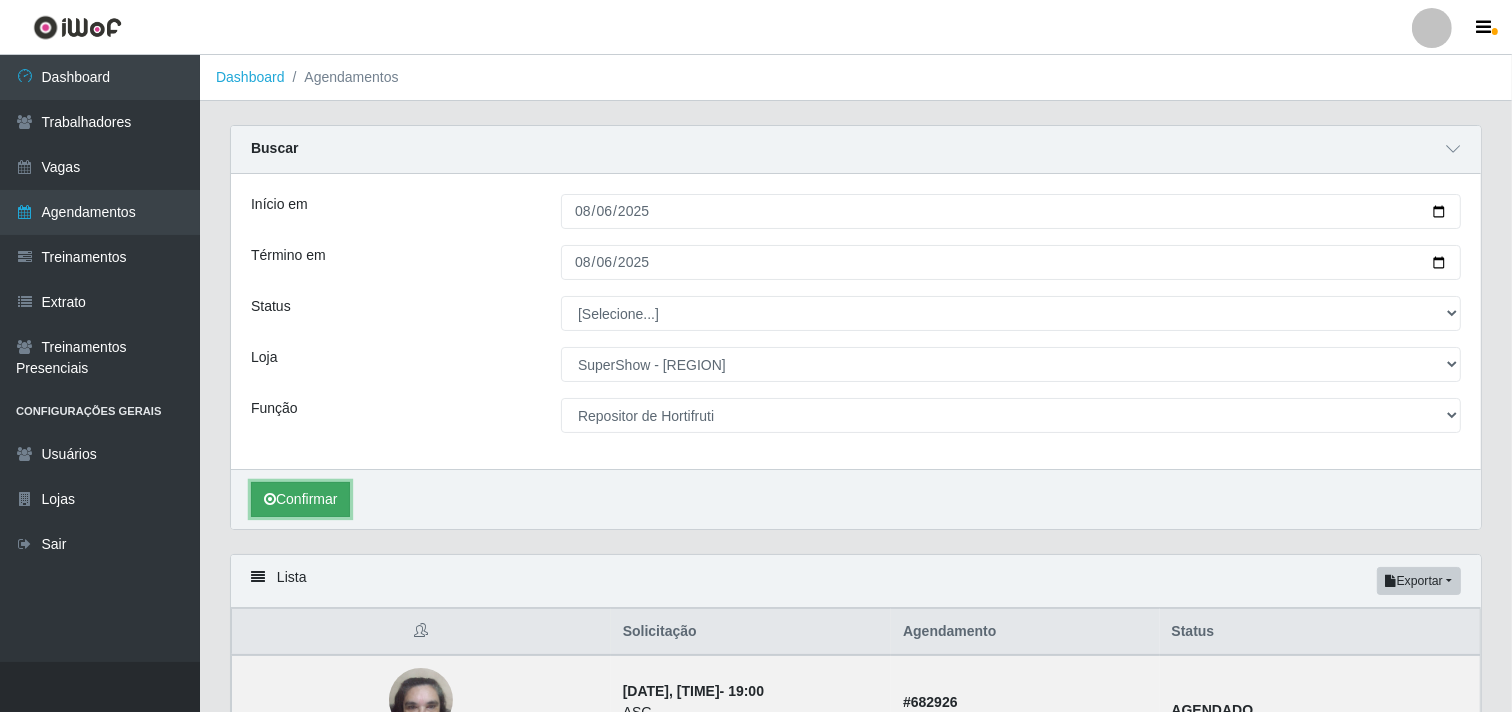 click on "Confirmar" at bounding box center (300, 499) 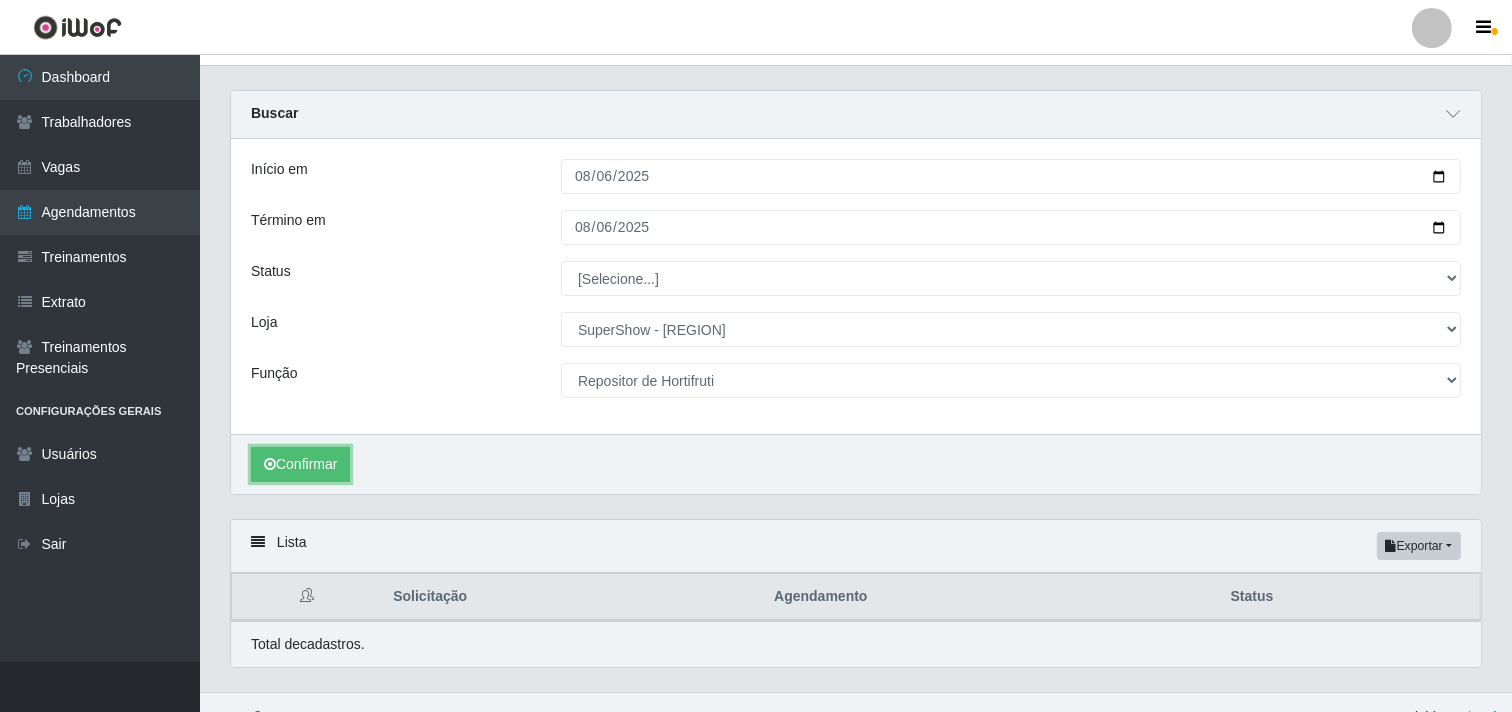 scroll, scrollTop: 66, scrollLeft: 0, axis: vertical 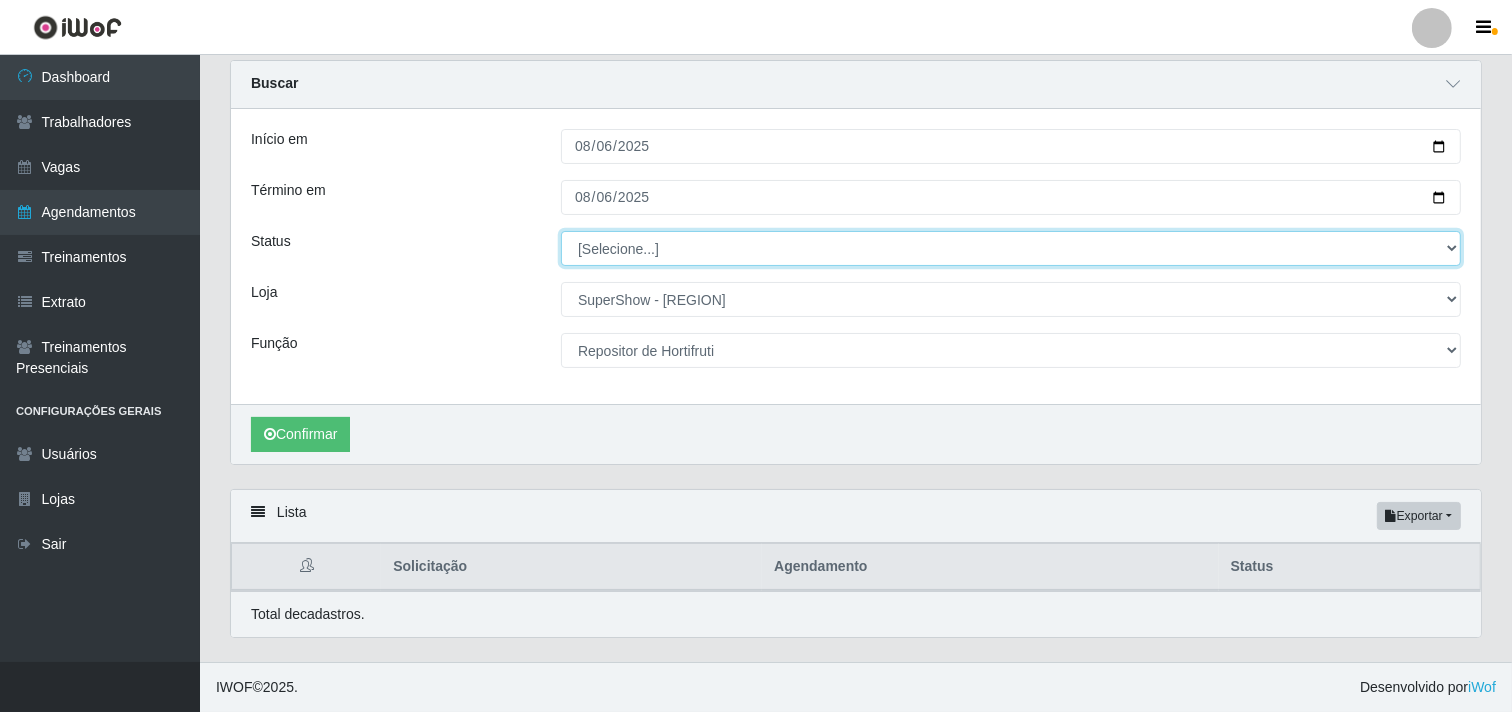 click on "[Selecione...] AGENDADO AGUARDANDO LIBERAR EM ANDAMENTO EM REVISÃO FINALIZADO CANCELADO FALTA" at bounding box center [1011, 248] 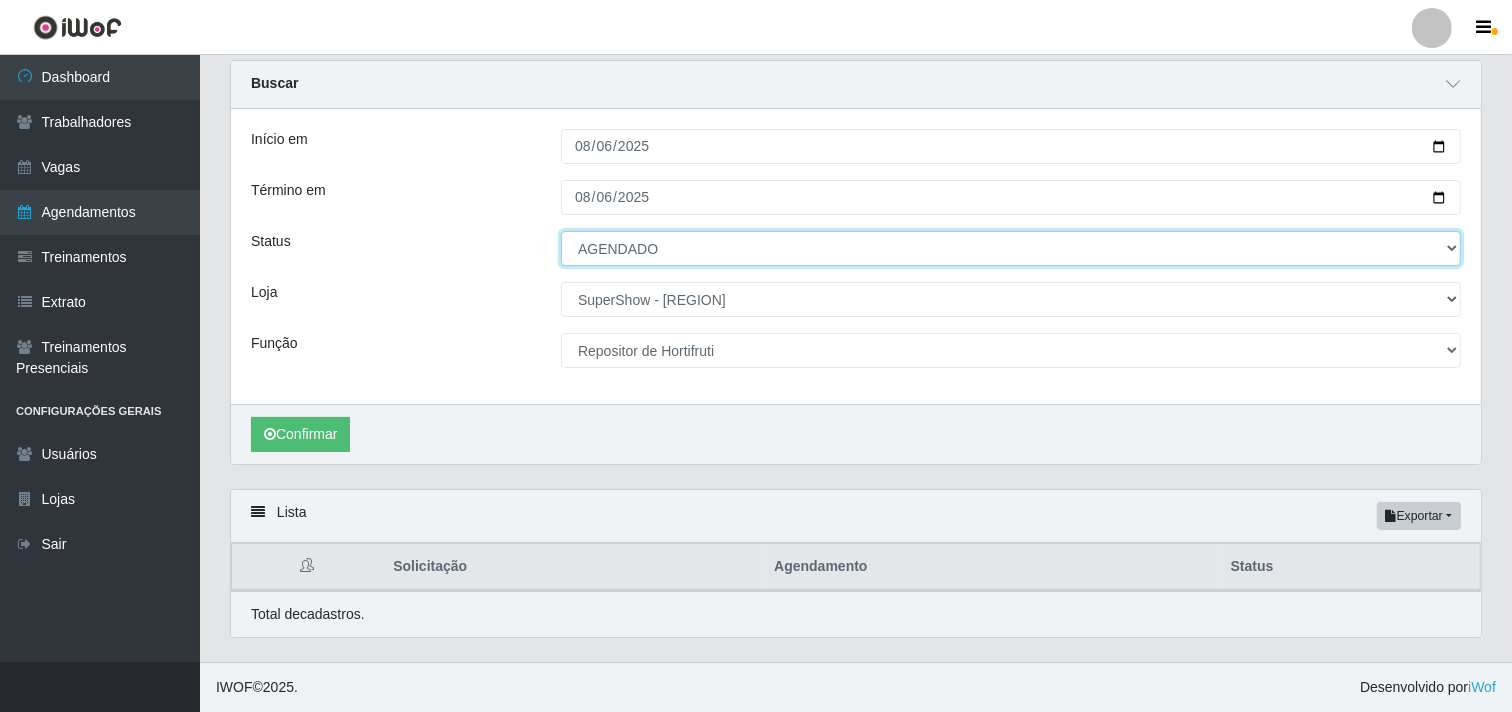 click on "[Selecione...] AGENDADO AGUARDANDO LIBERAR EM ANDAMENTO EM REVISÃO FINALIZADO CANCELADO FALTA" at bounding box center (1011, 248) 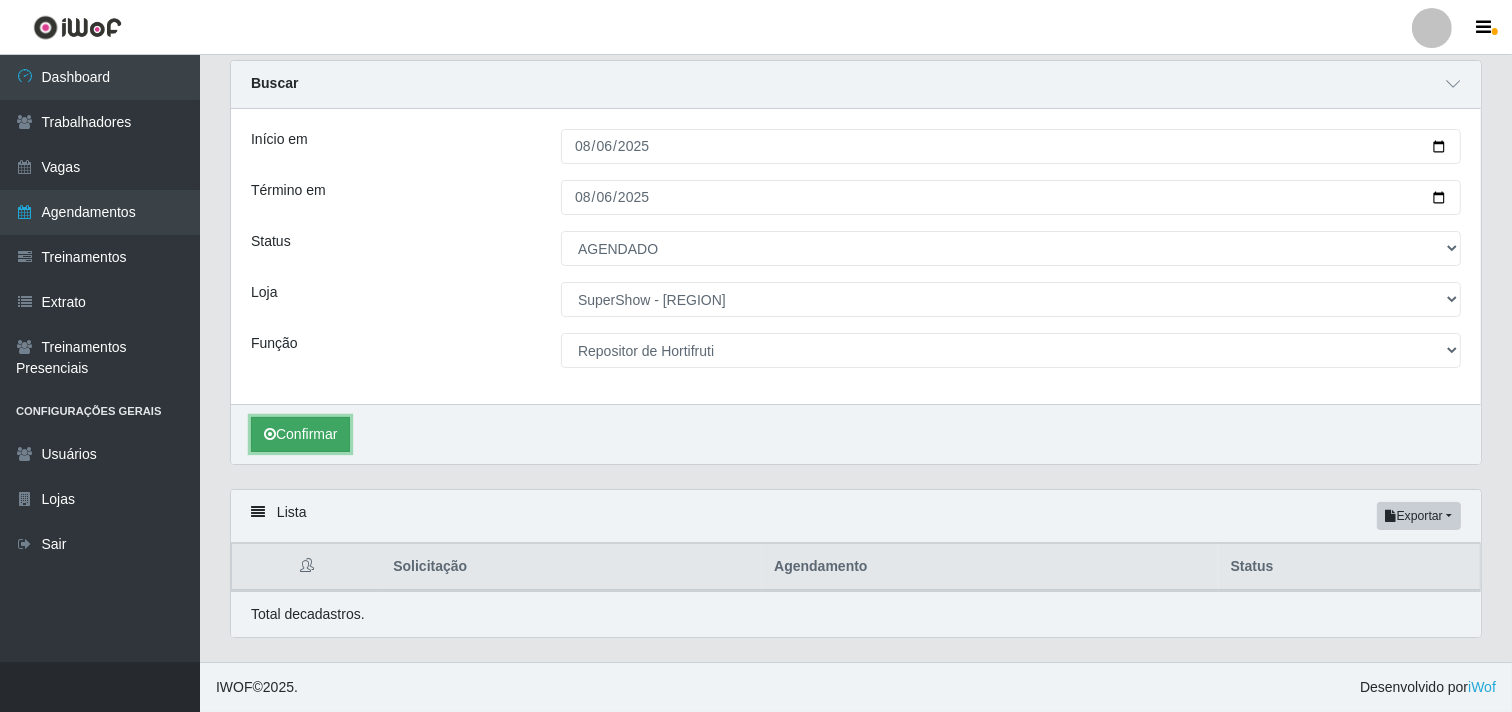 click on "Confirmar" at bounding box center (300, 434) 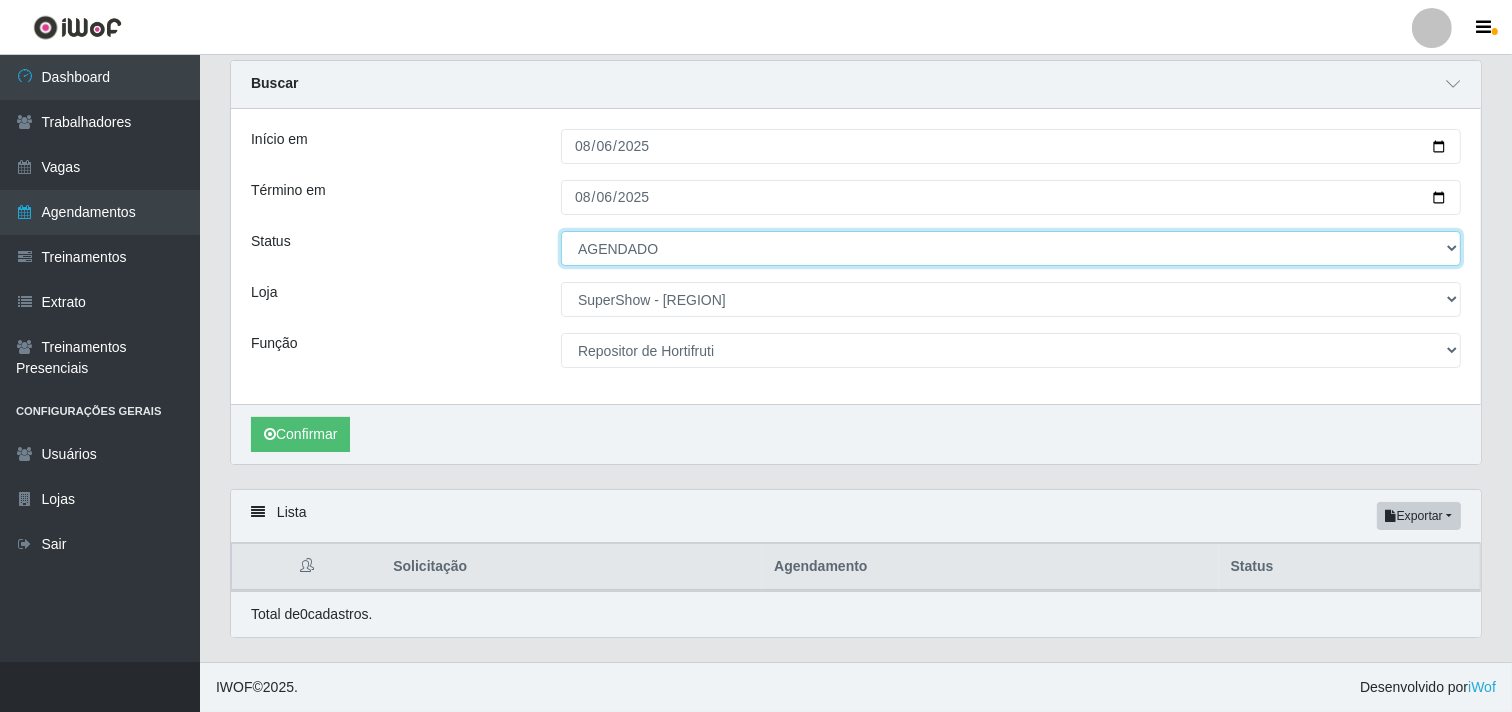 click on "[Selecione...] AGENDADO AGUARDANDO LIBERAR EM ANDAMENTO EM REVISÃO FINALIZADO CANCELADO FALTA" at bounding box center [1011, 248] 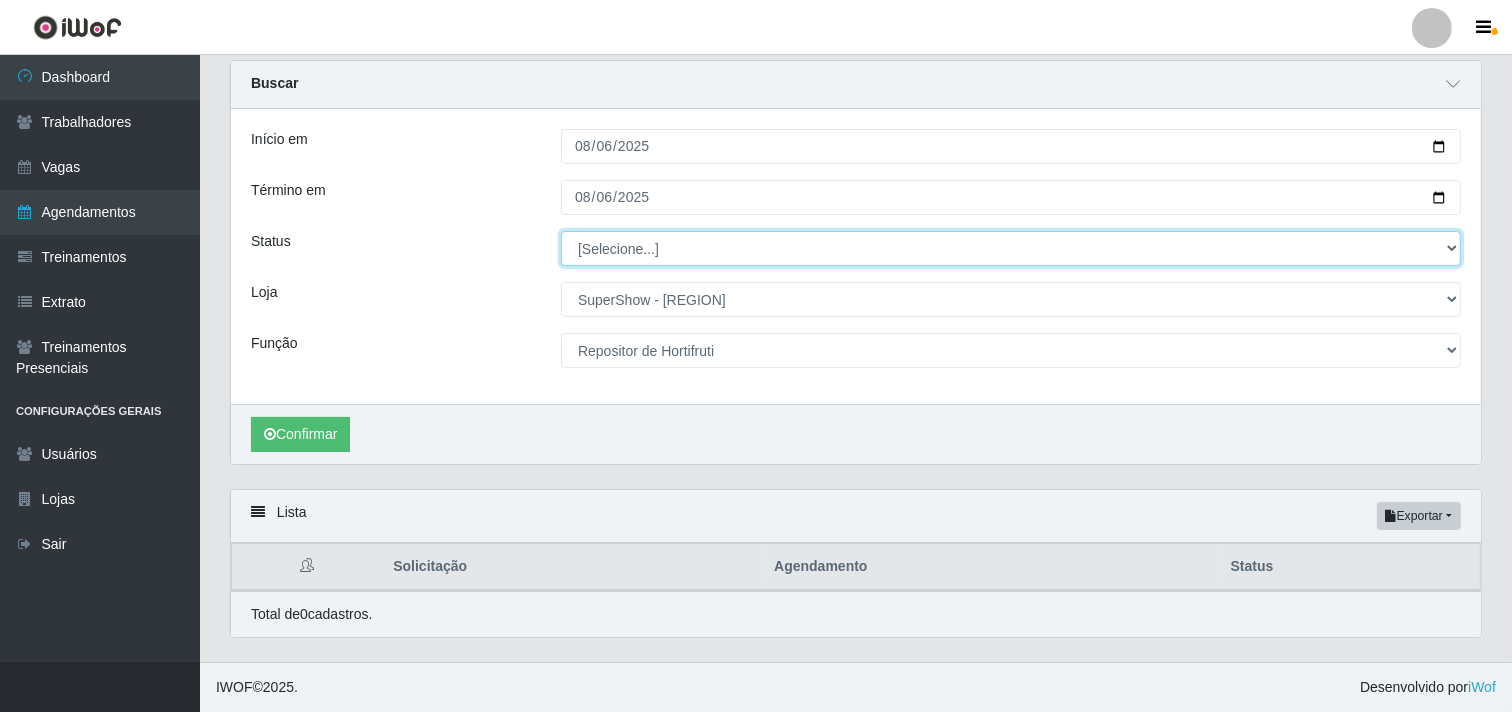 click on "[Selecione...] AGENDADO AGUARDANDO LIBERAR EM ANDAMENTO EM REVISÃO FINALIZADO CANCELADO FALTA" at bounding box center (1011, 248) 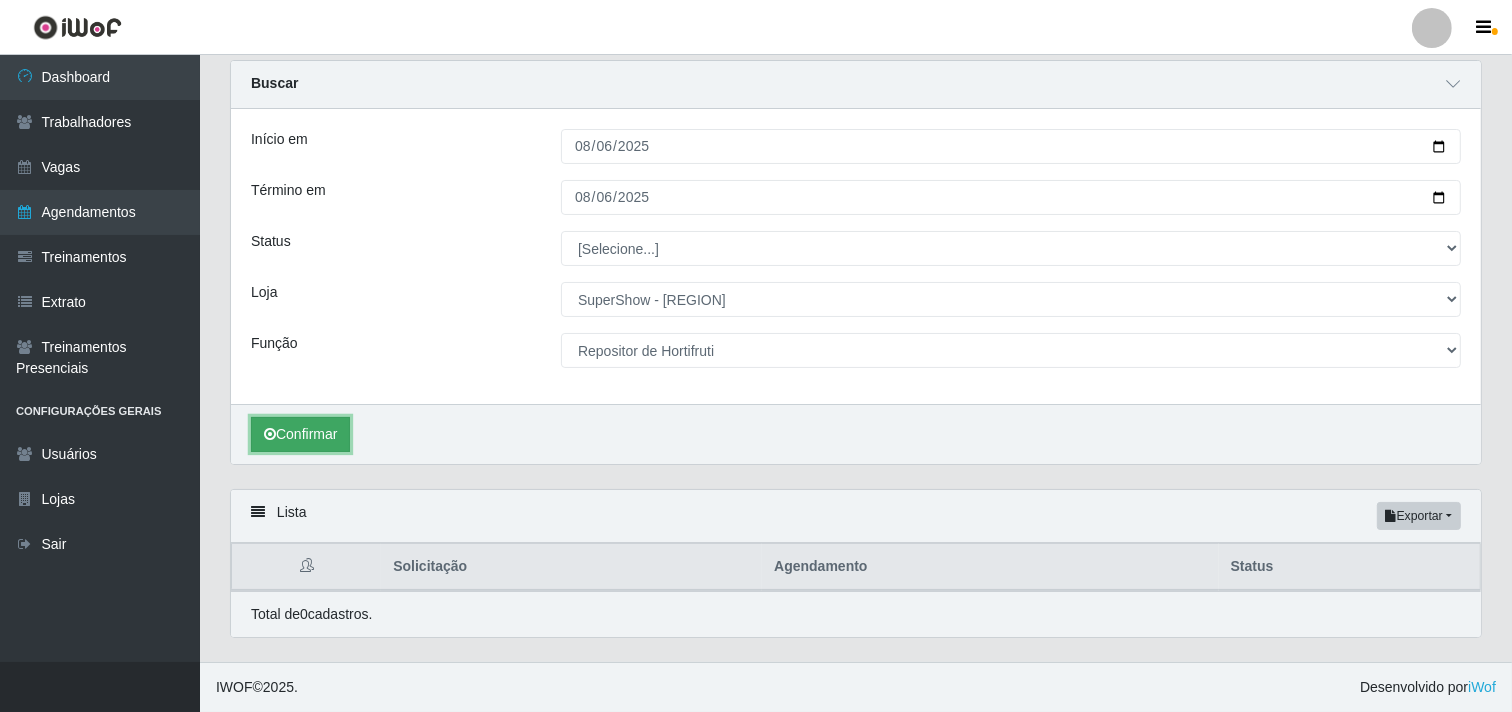 click on "Confirmar" at bounding box center (300, 434) 